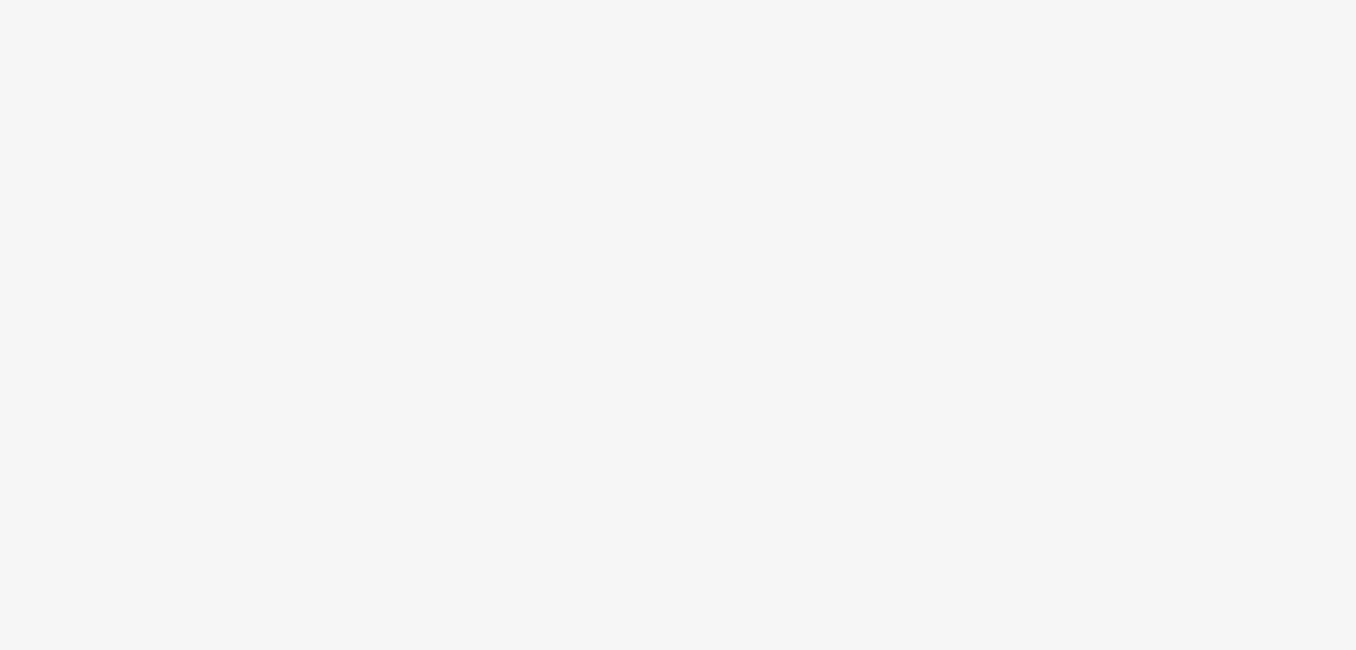 scroll, scrollTop: 0, scrollLeft: 0, axis: both 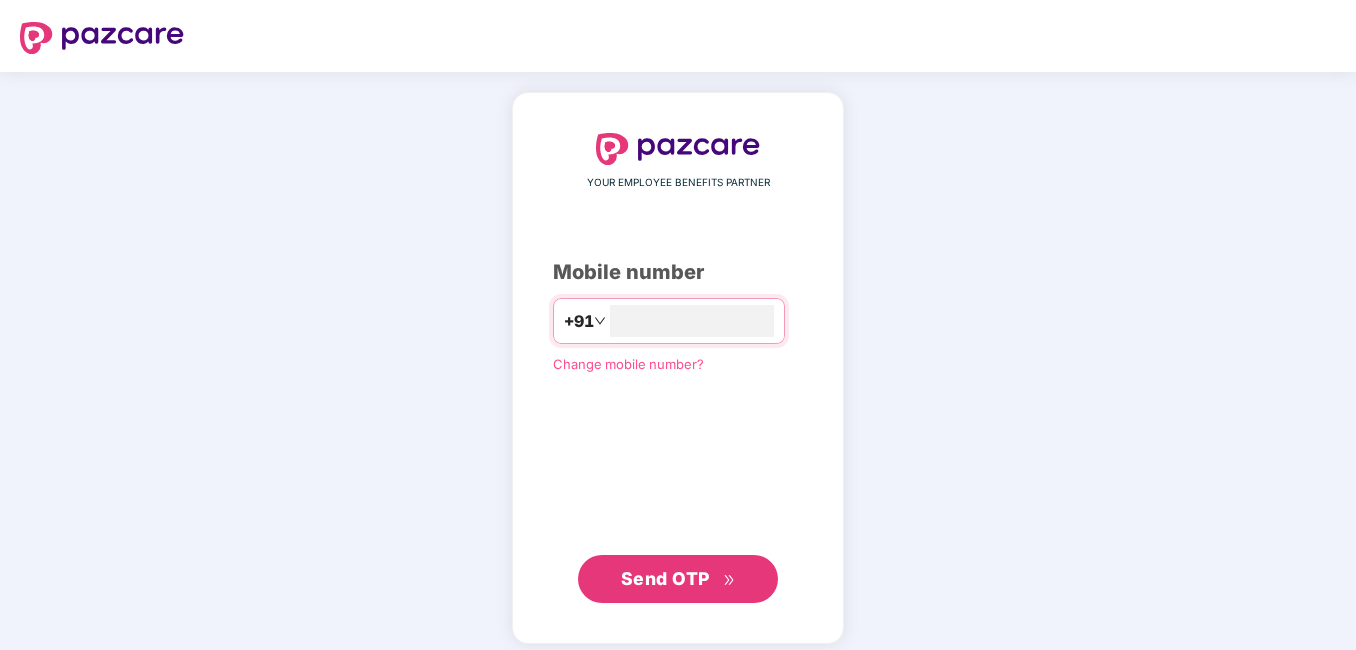 type on "**********" 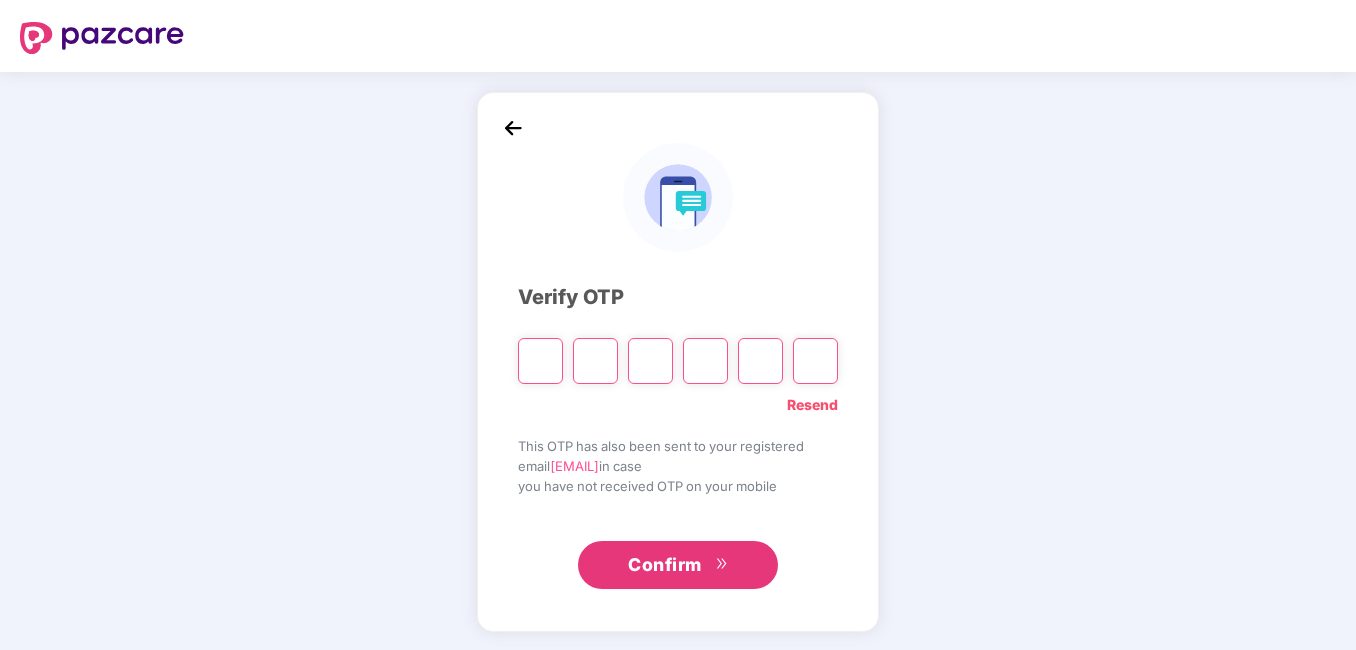 type on "*" 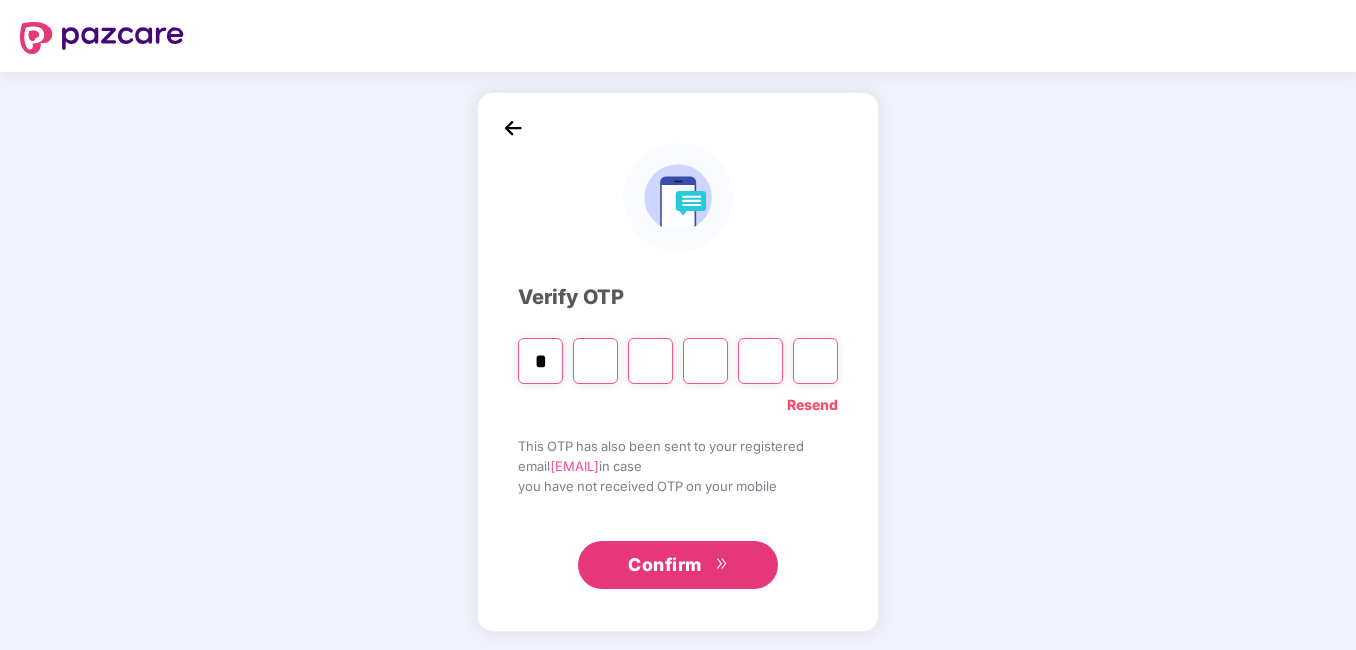 type on "*" 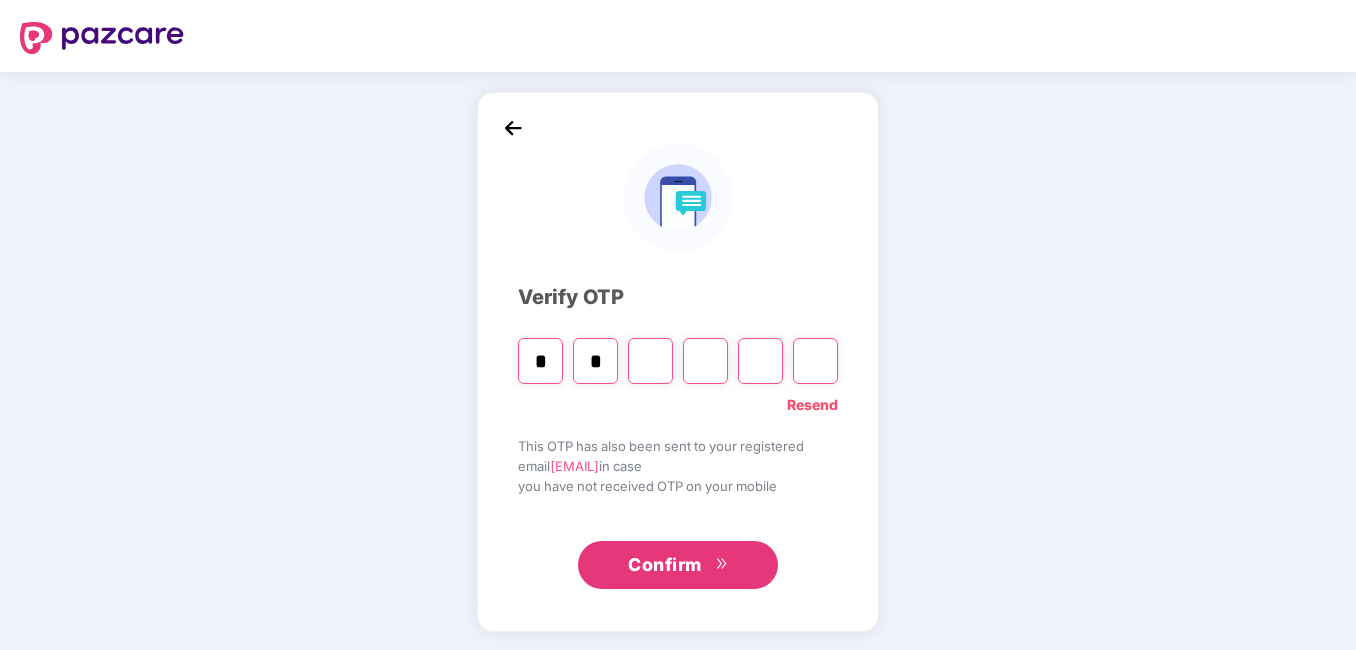 type on "*" 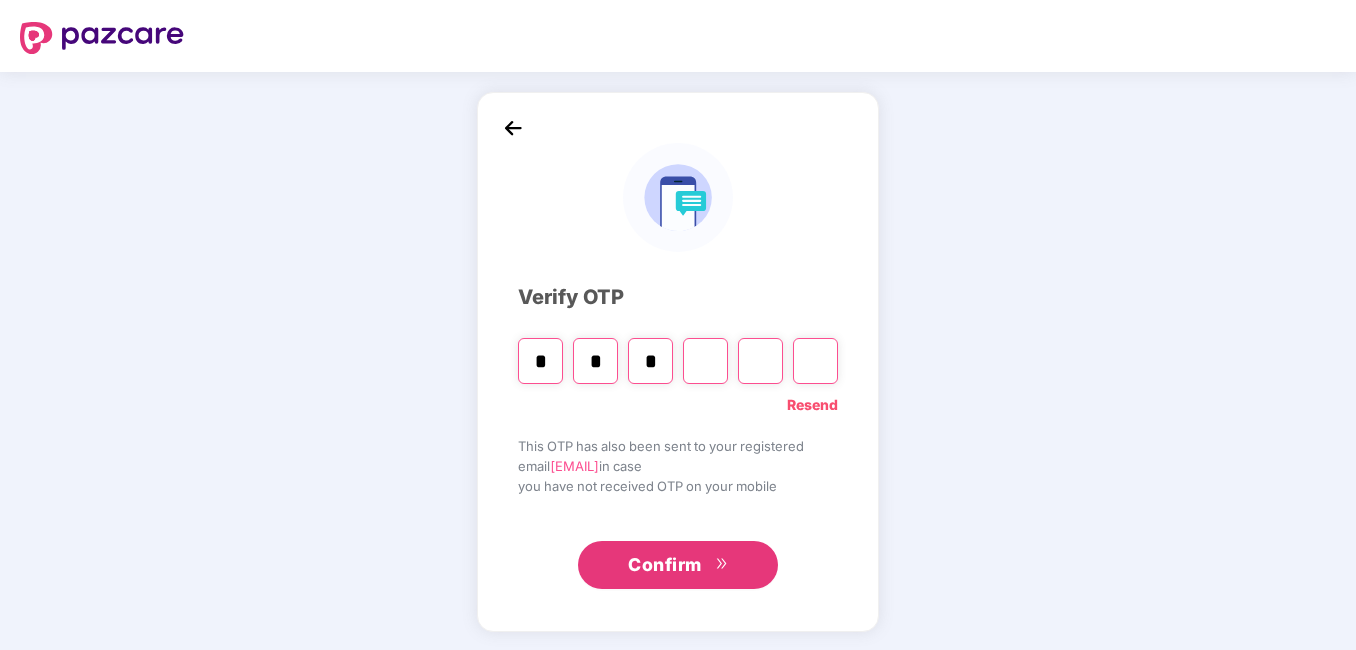 type on "*" 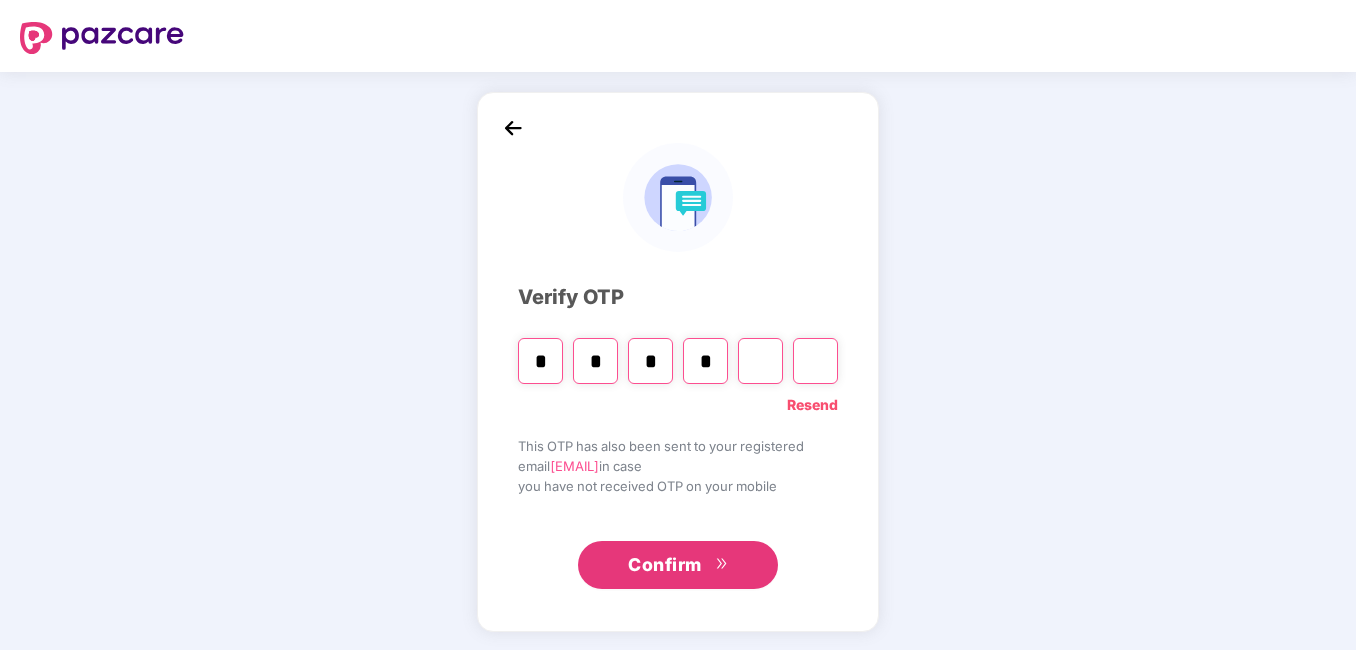 type on "*" 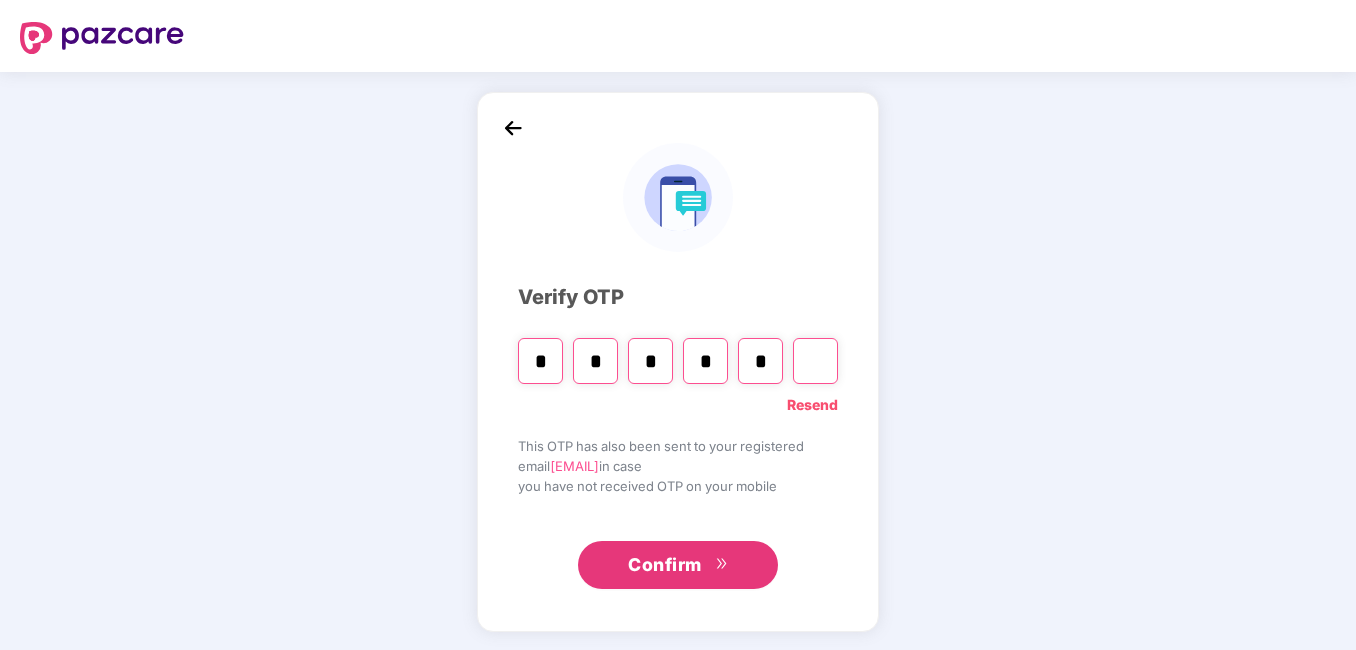 type on "*" 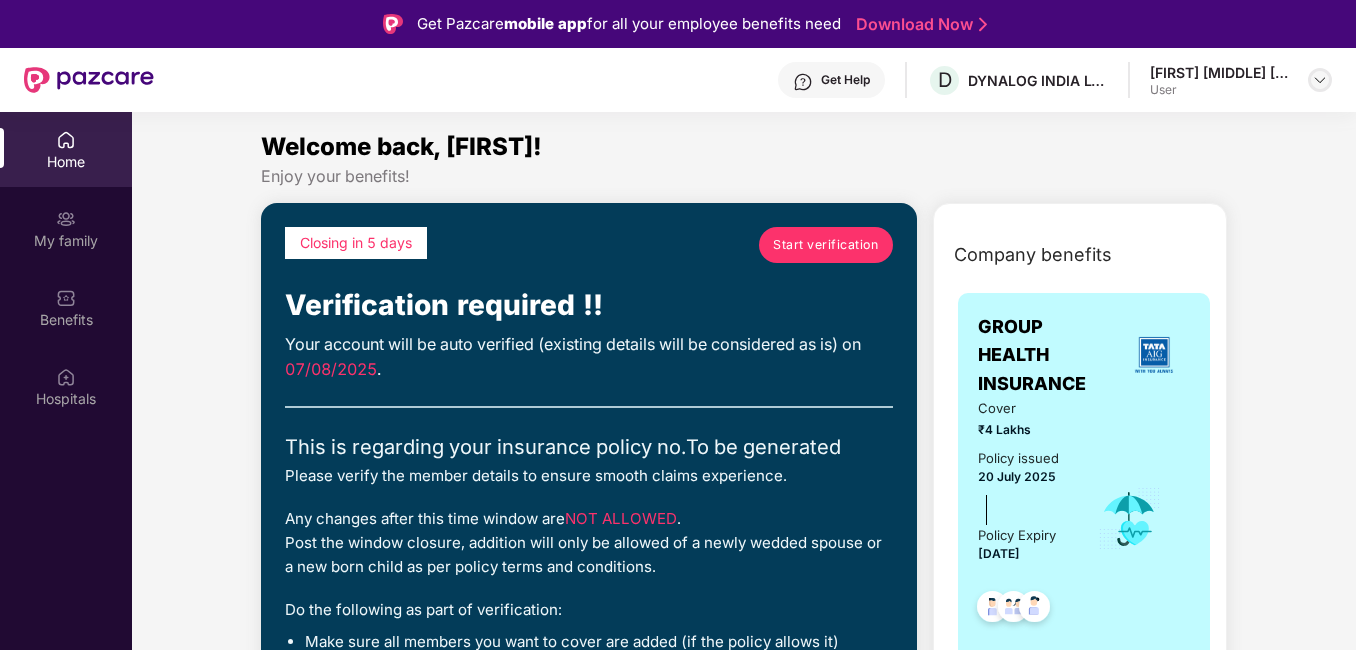 click at bounding box center [1320, 80] 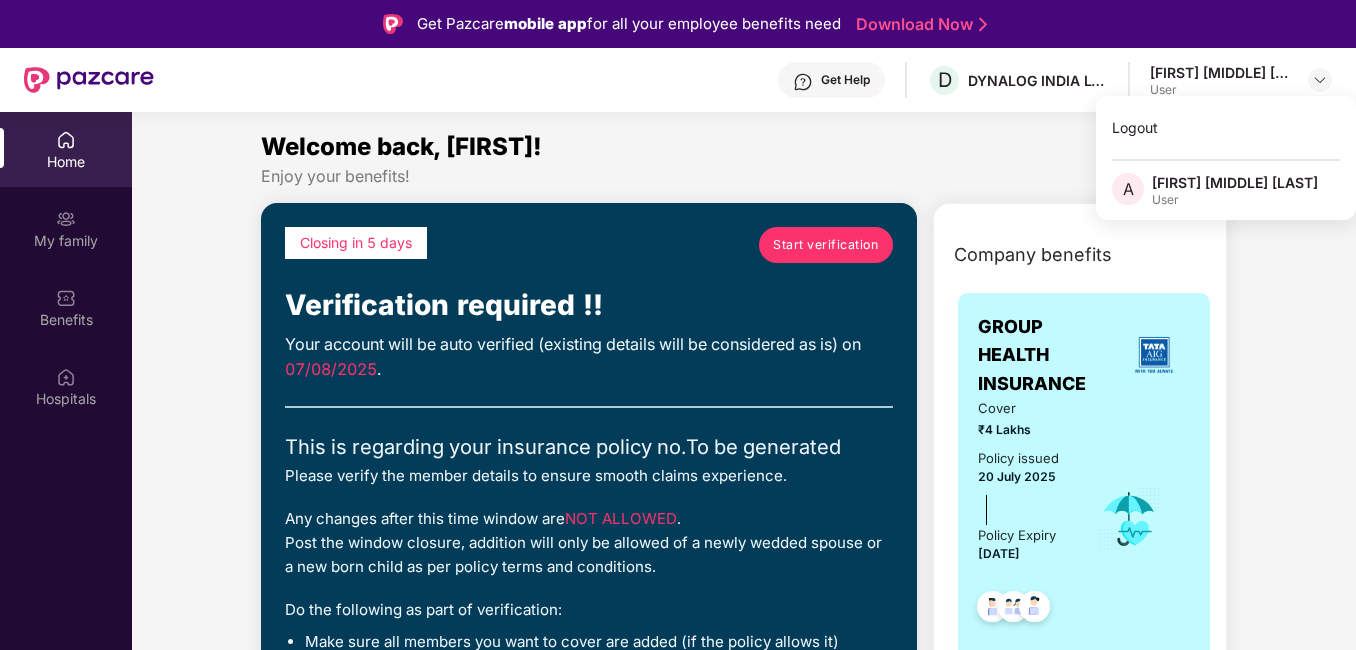 click on "Welcome back, [FIRST]!" at bounding box center (744, 147) 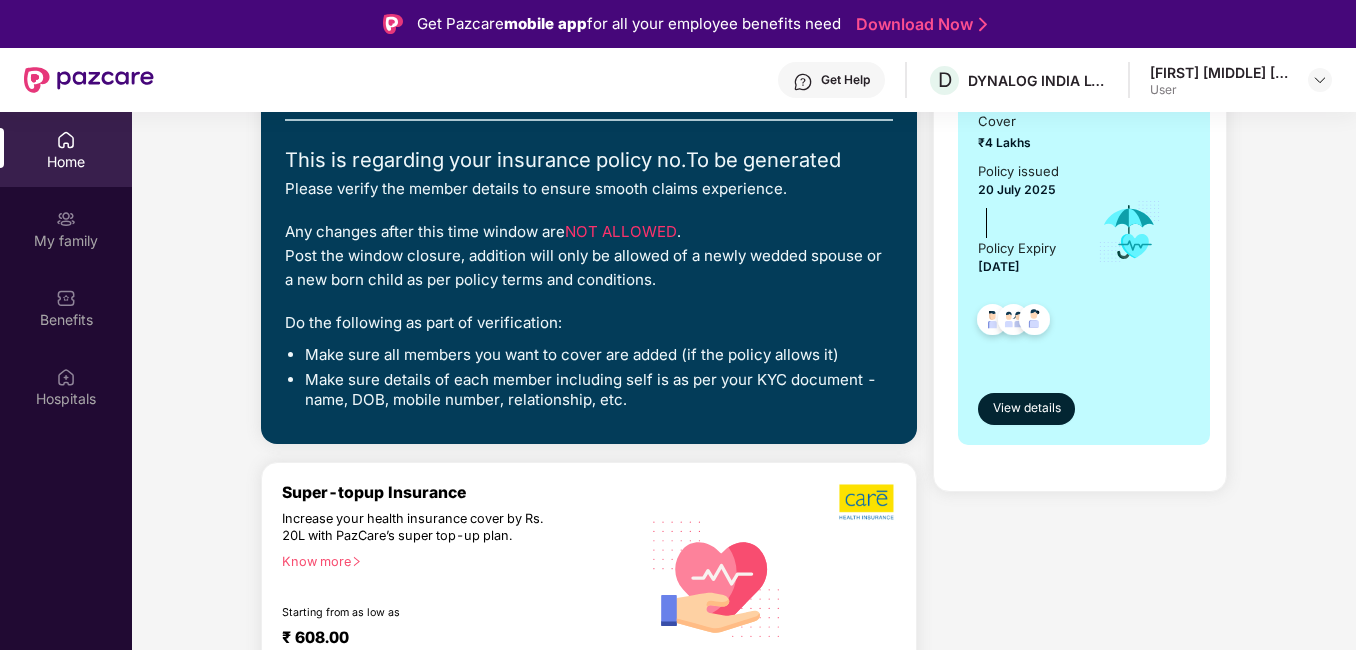 scroll, scrollTop: 296, scrollLeft: 0, axis: vertical 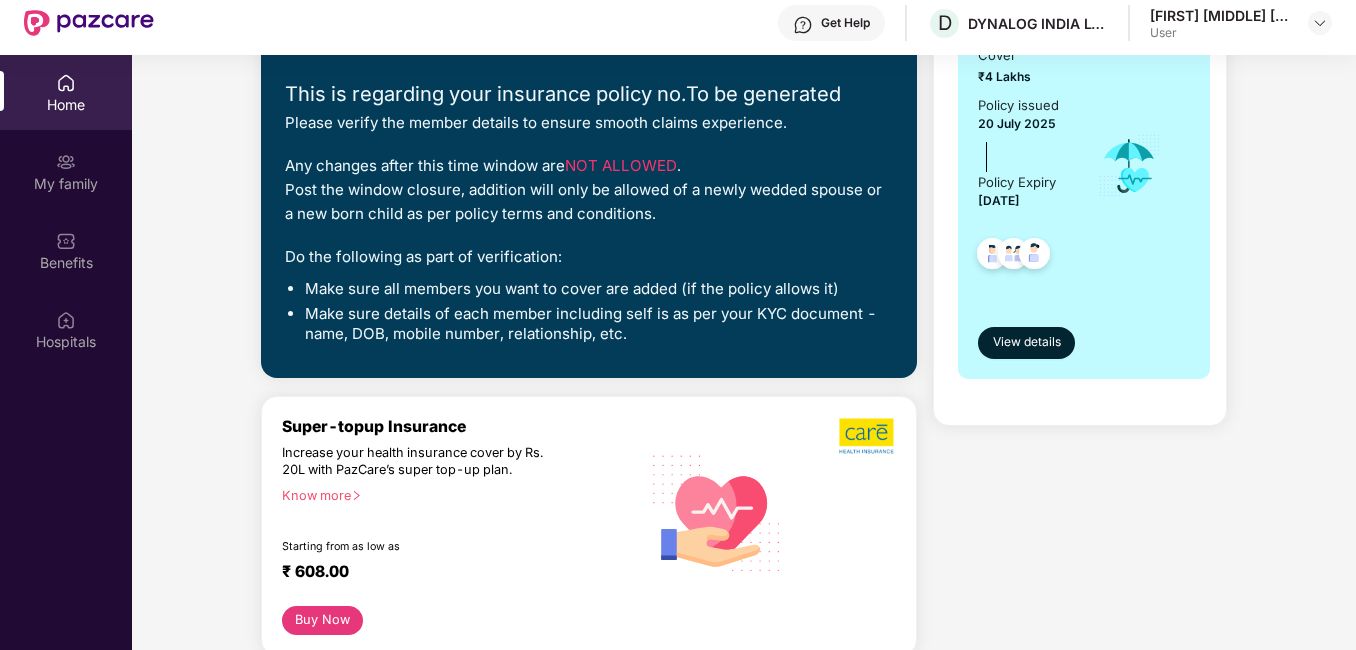 drag, startPoint x: 1352, startPoint y: 140, endPoint x: 1357, endPoint y: 169, distance: 29.427877 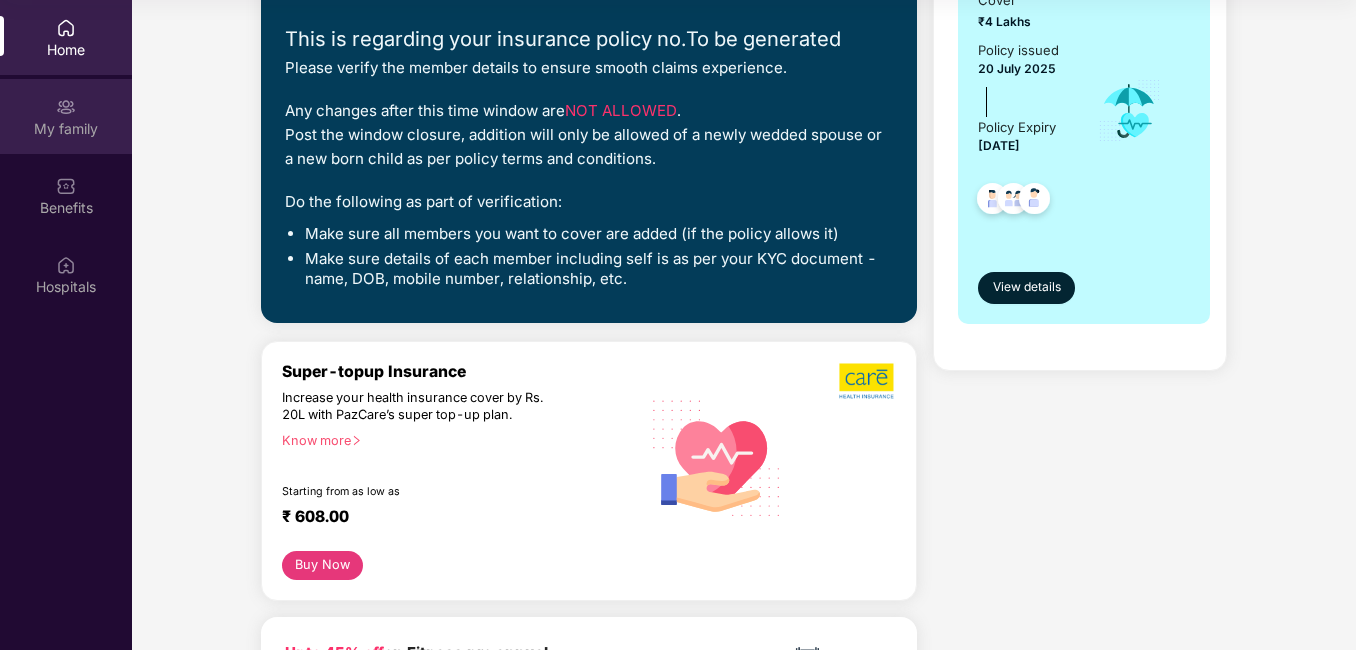 click on "My family" at bounding box center [66, 129] 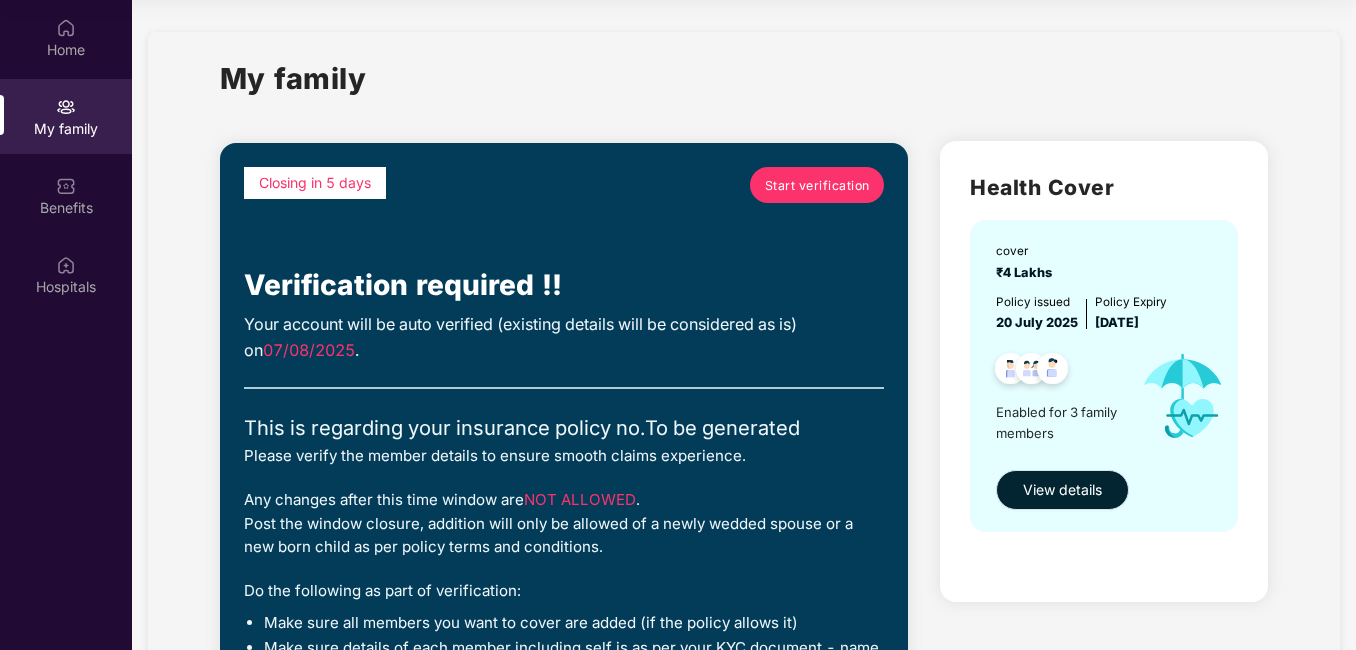 click on "View details" at bounding box center (1062, 490) 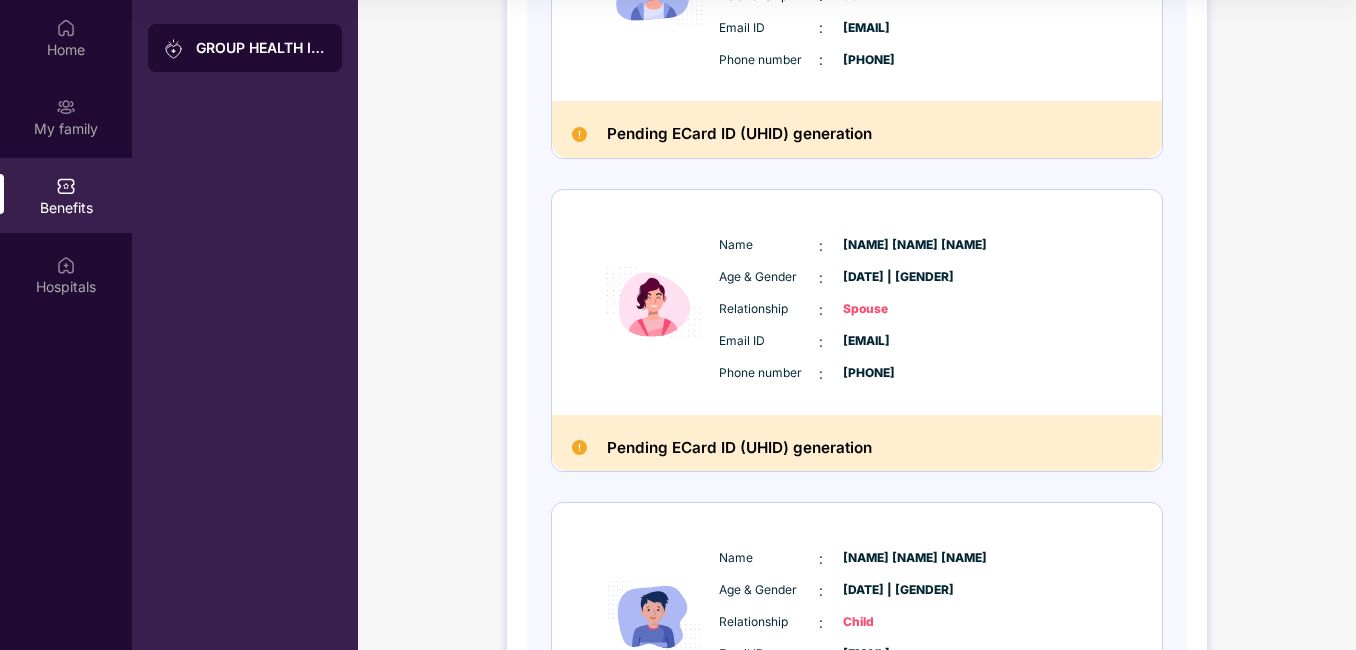 scroll, scrollTop: 515, scrollLeft: 0, axis: vertical 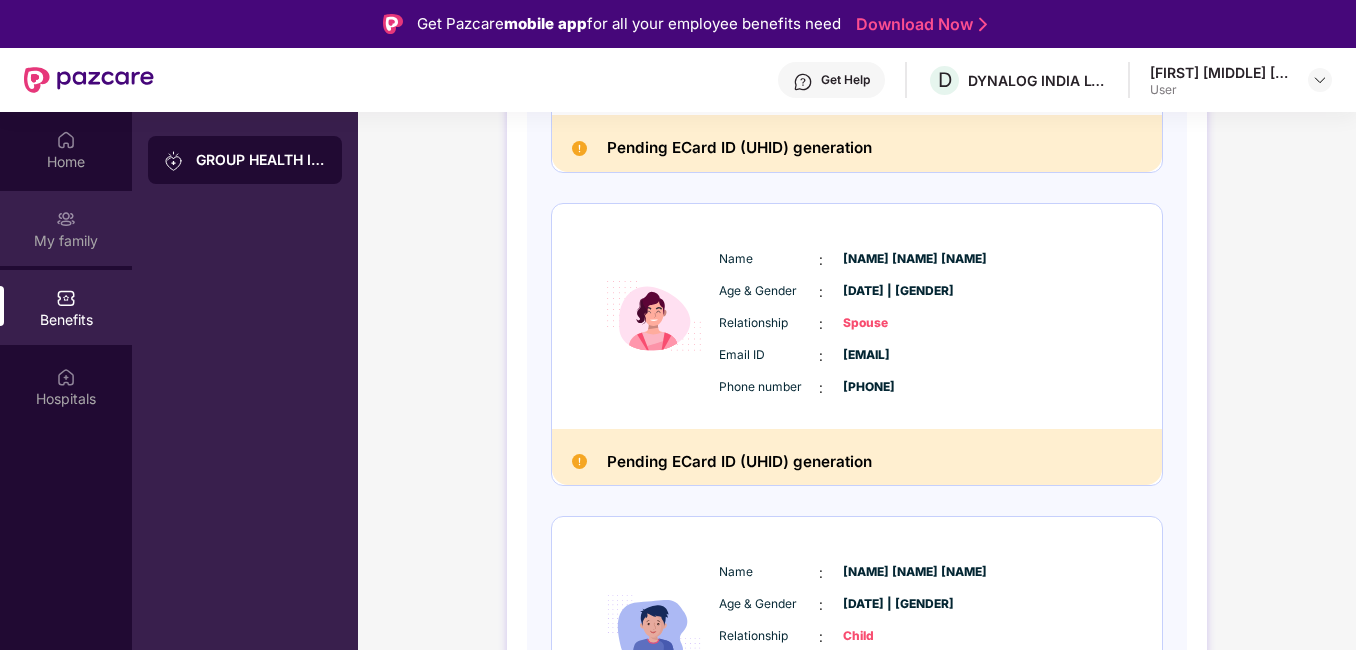 click on "My family" at bounding box center [66, 228] 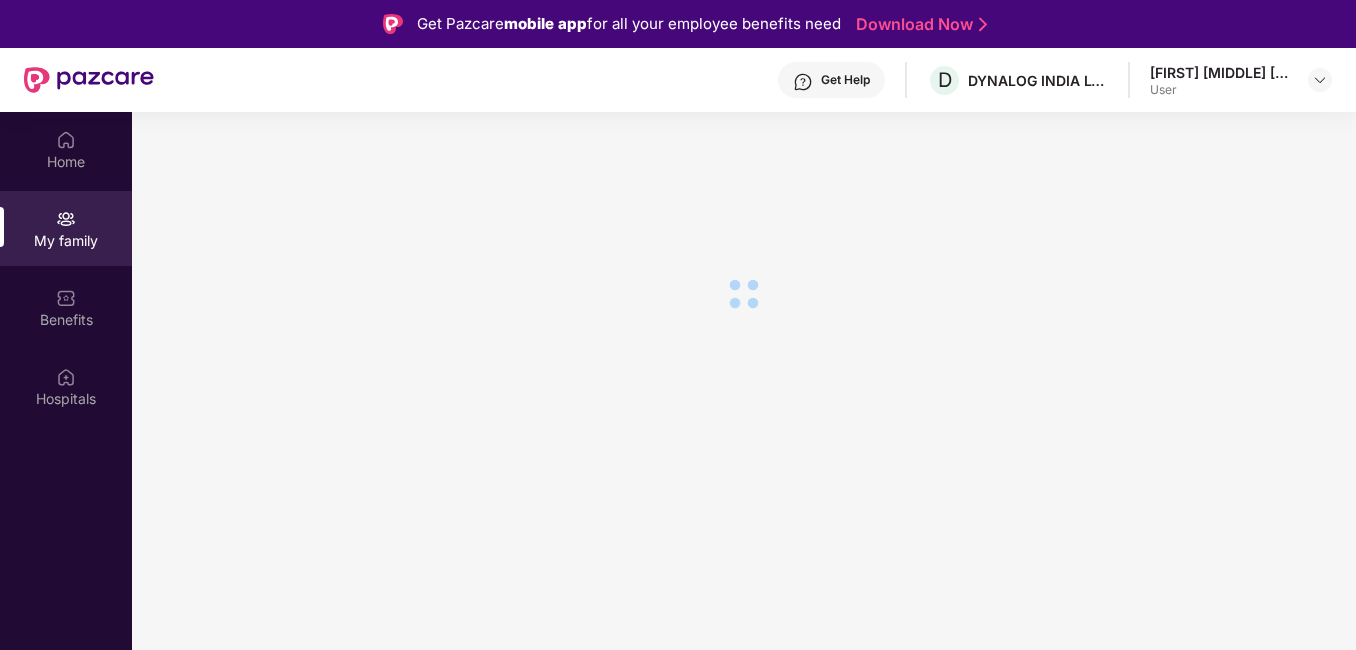 scroll, scrollTop: 0, scrollLeft: 0, axis: both 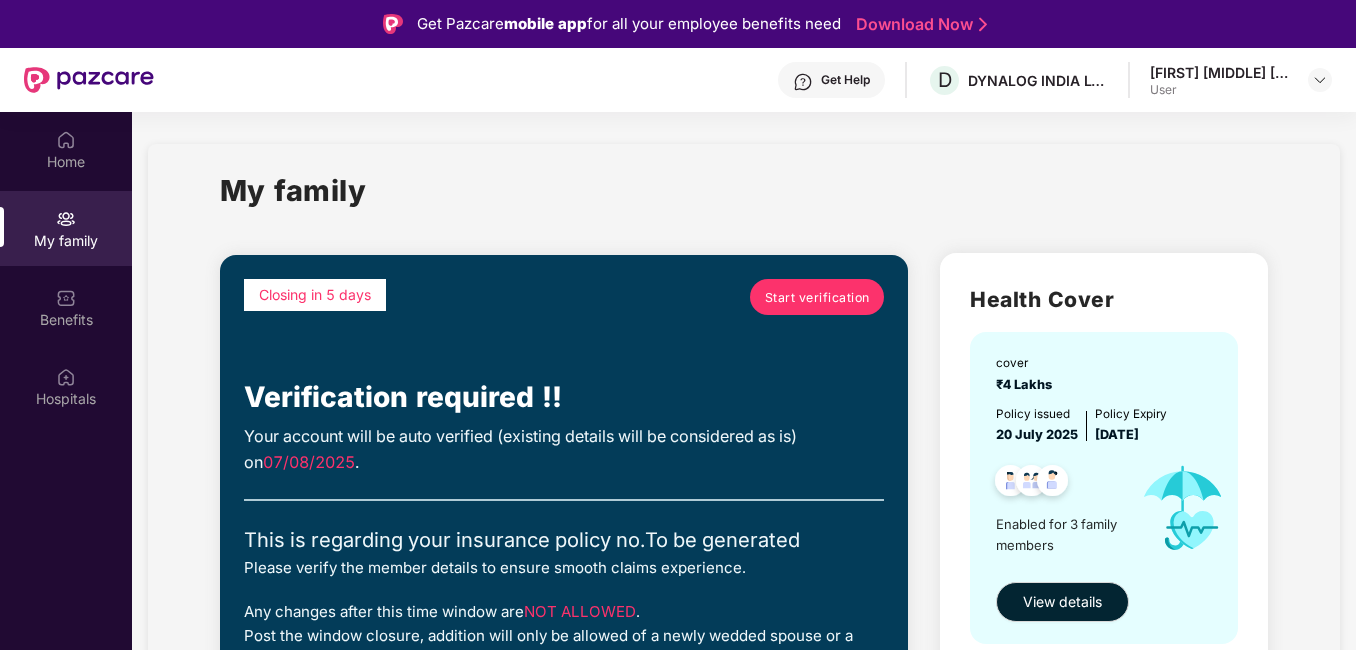 drag, startPoint x: 1277, startPoint y: 96, endPoint x: 1290, endPoint y: 157, distance: 62.369865 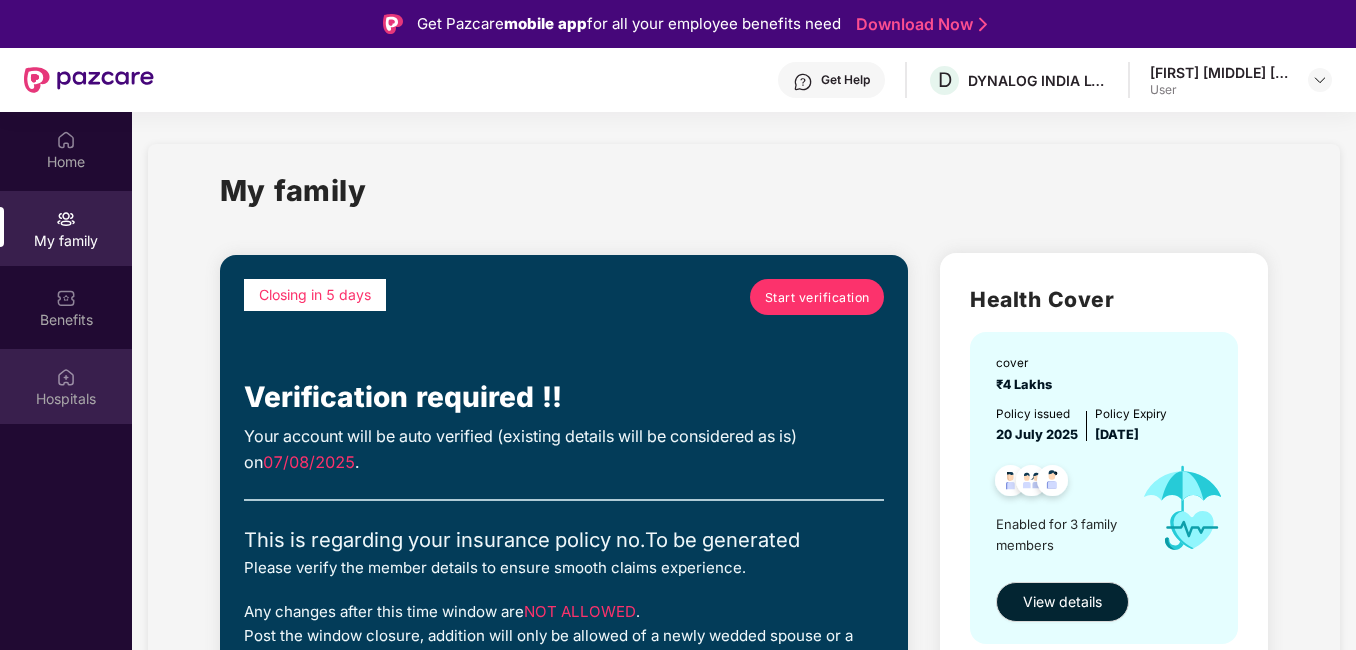 click at bounding box center (66, 377) 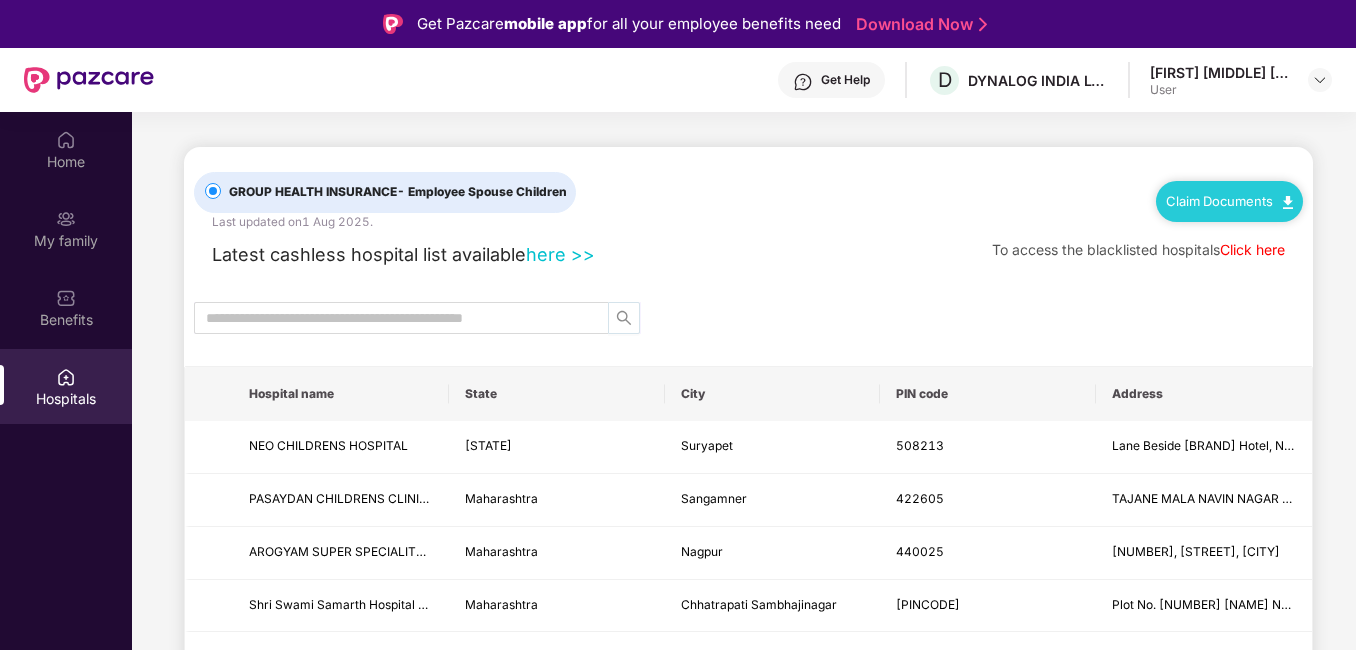 click 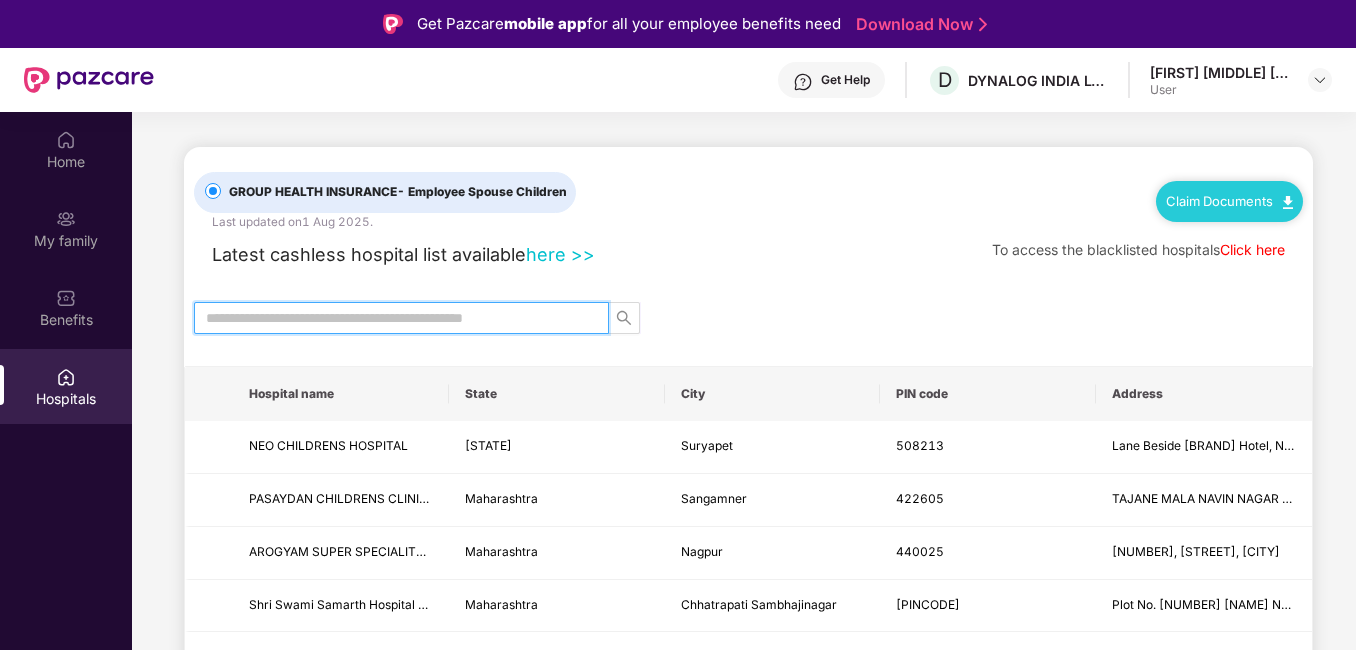 click at bounding box center [393, 318] 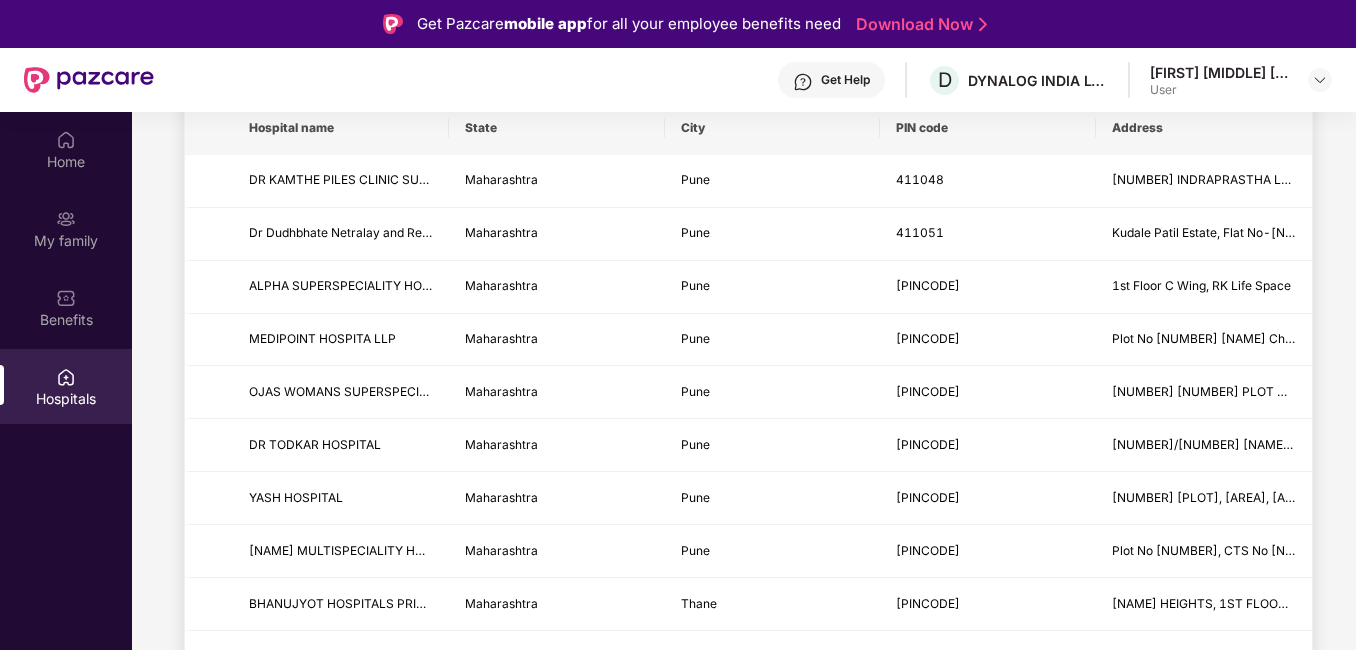 scroll, scrollTop: 275, scrollLeft: 0, axis: vertical 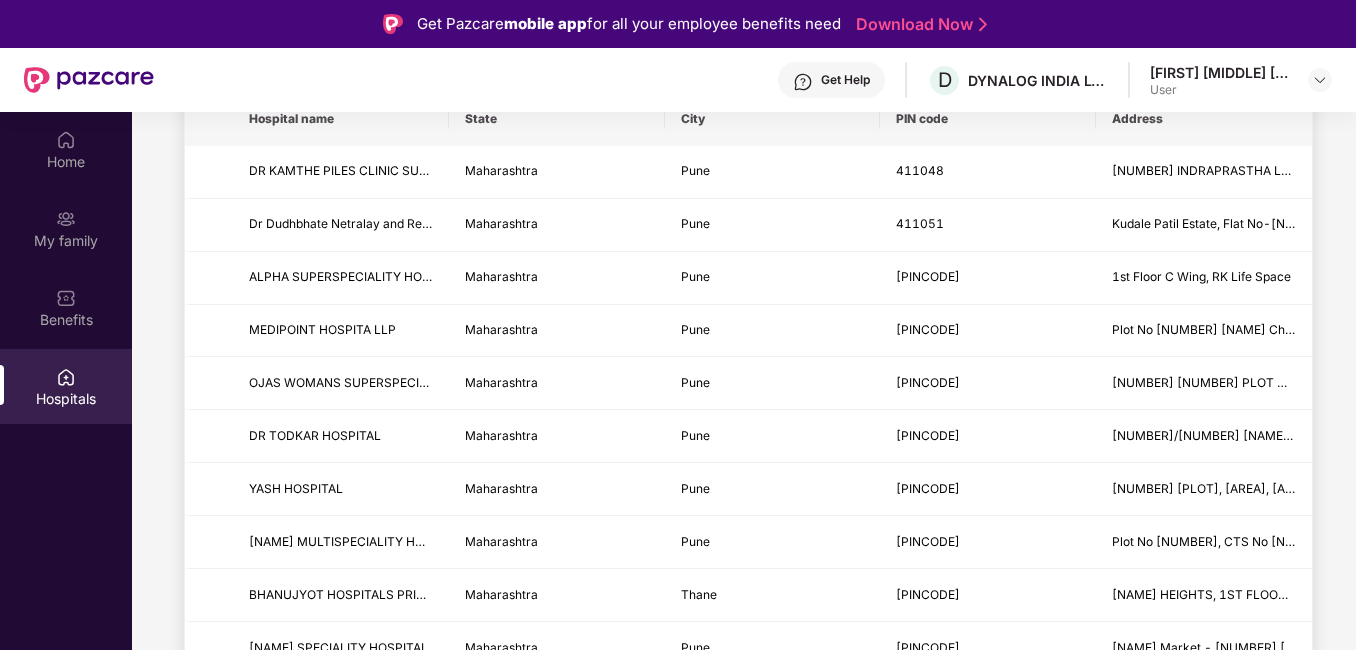 type on "****" 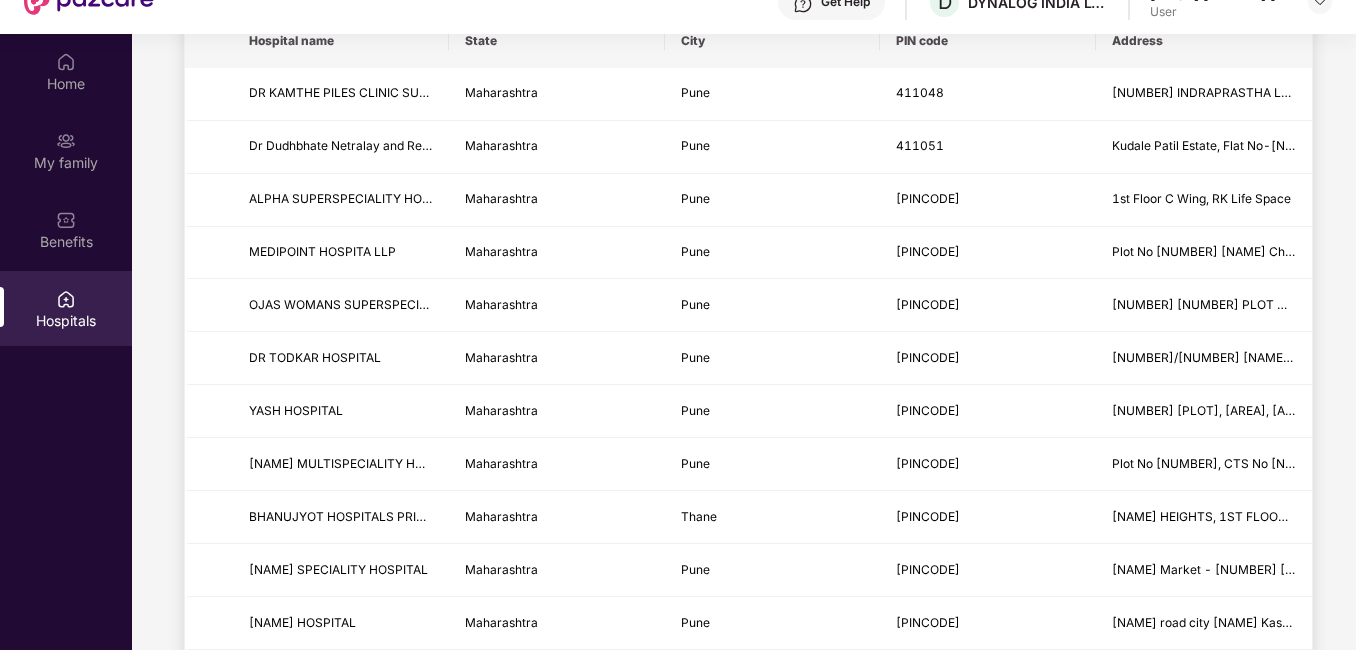 scroll, scrollTop: 112, scrollLeft: 0, axis: vertical 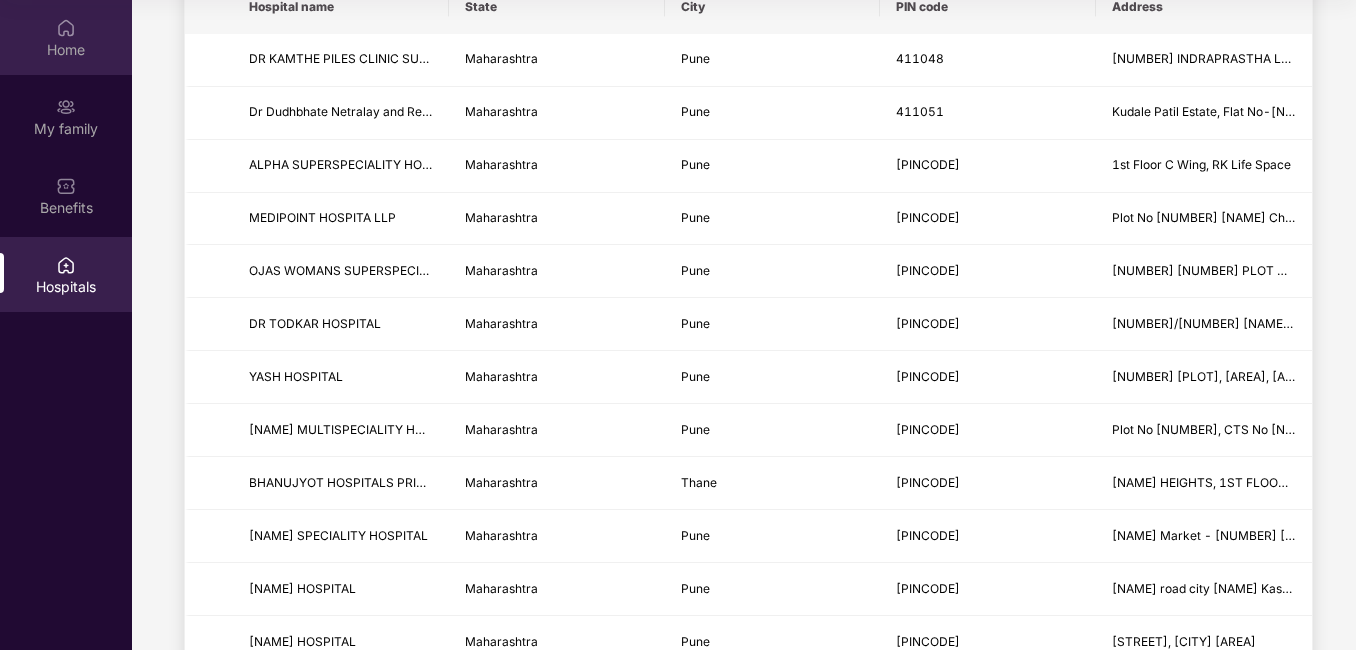 click on "Home" at bounding box center (66, 50) 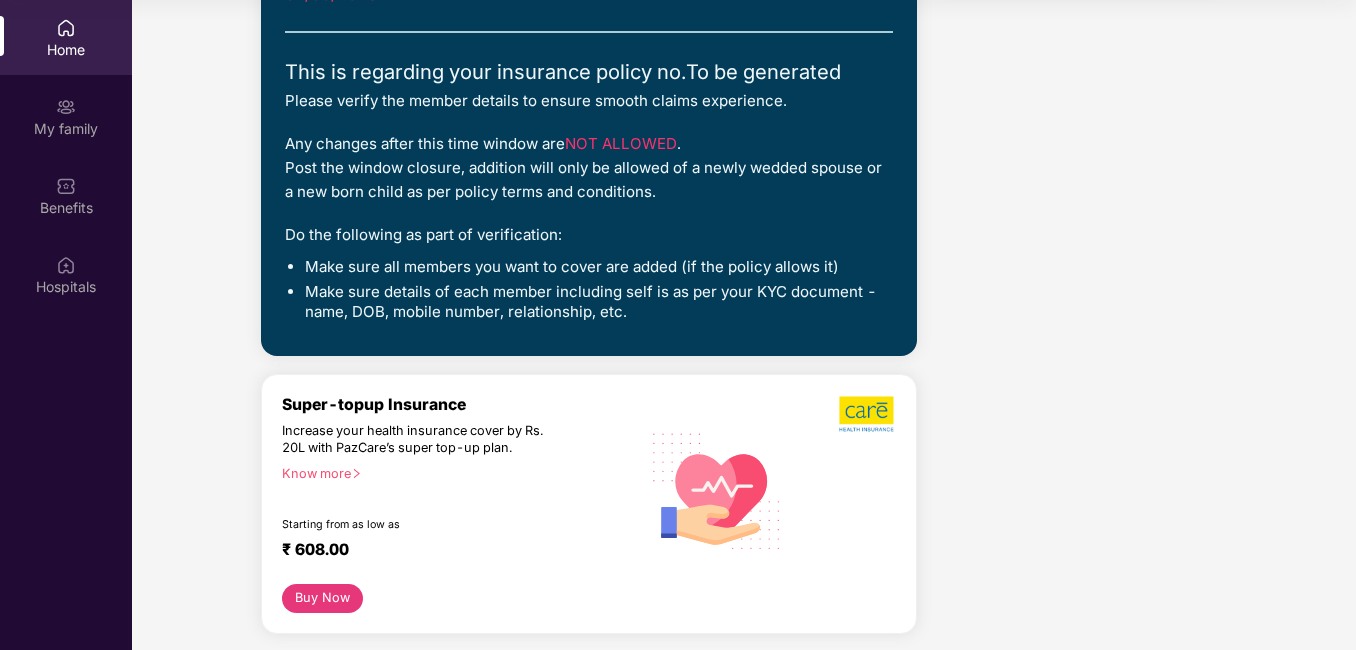 scroll, scrollTop: 0, scrollLeft: 0, axis: both 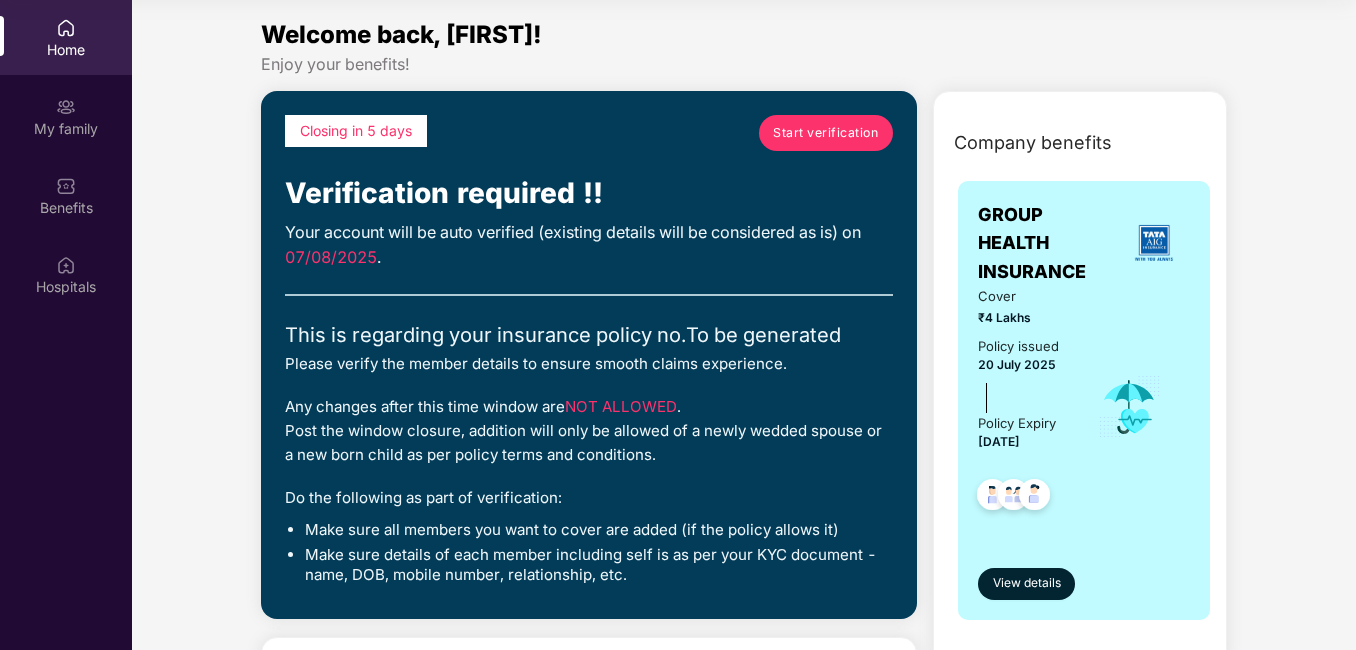 click on "Start verification" at bounding box center [825, 132] 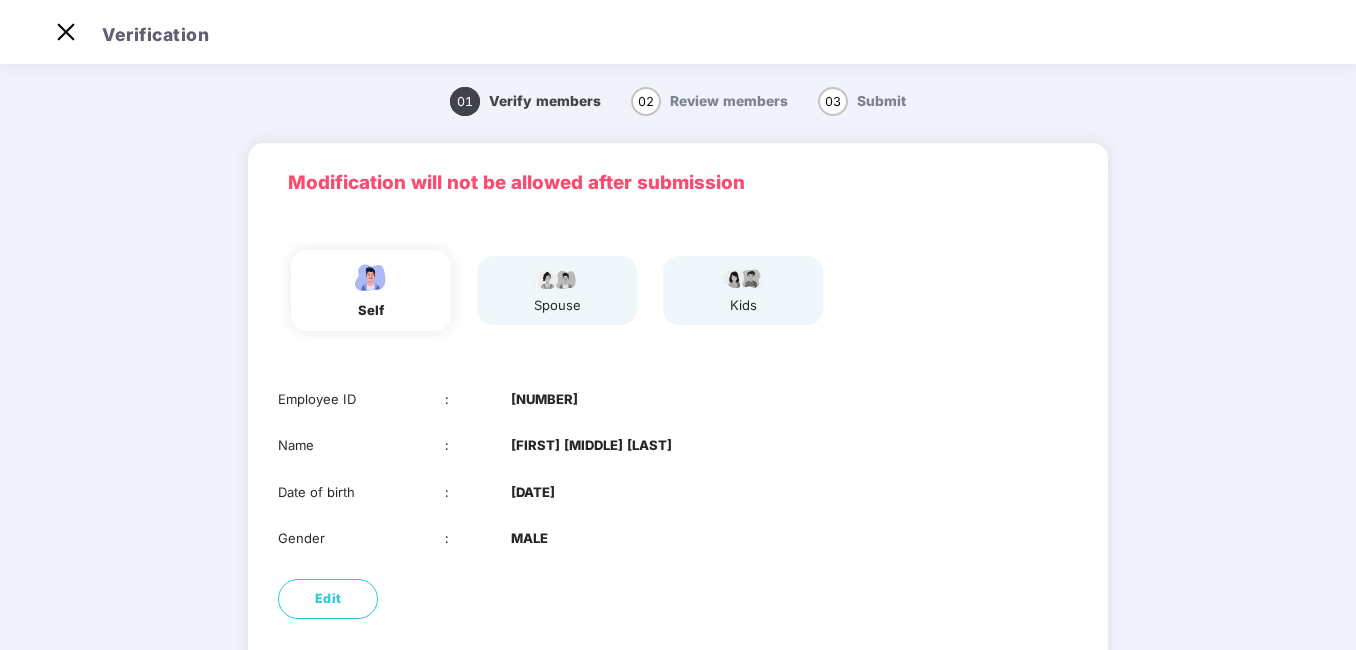 scroll, scrollTop: 48, scrollLeft: 0, axis: vertical 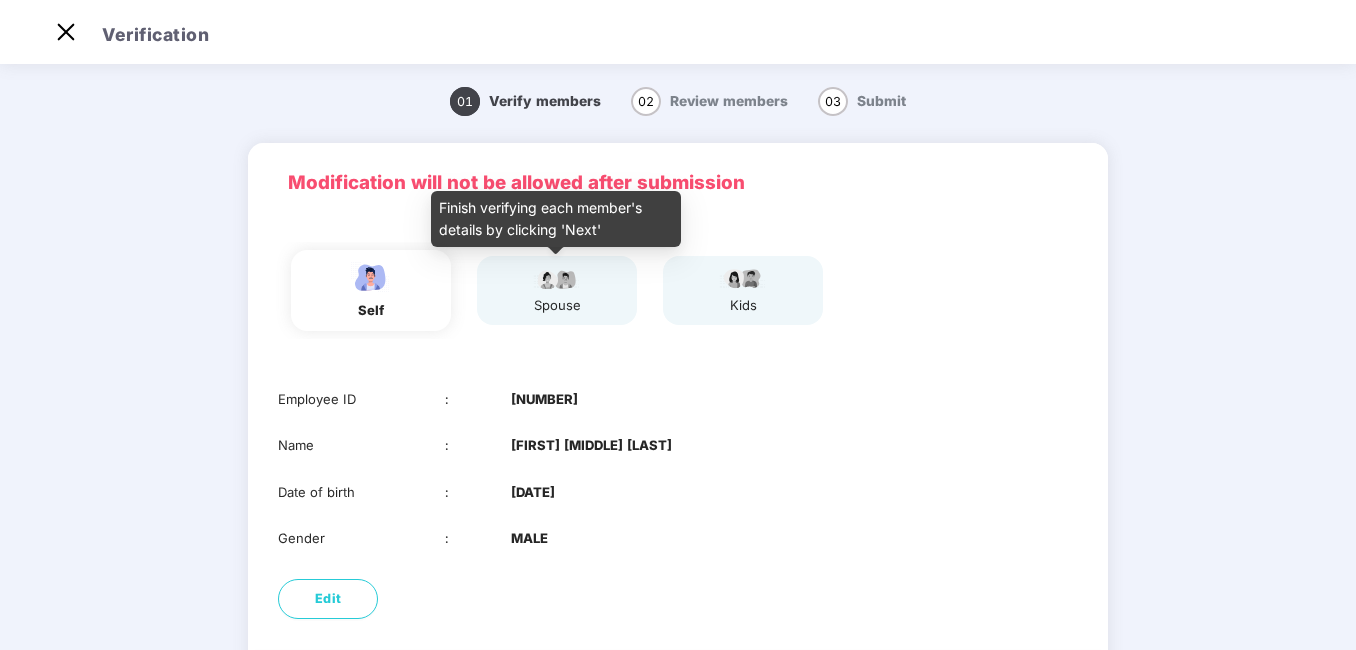 click on "spouse" at bounding box center [557, 305] 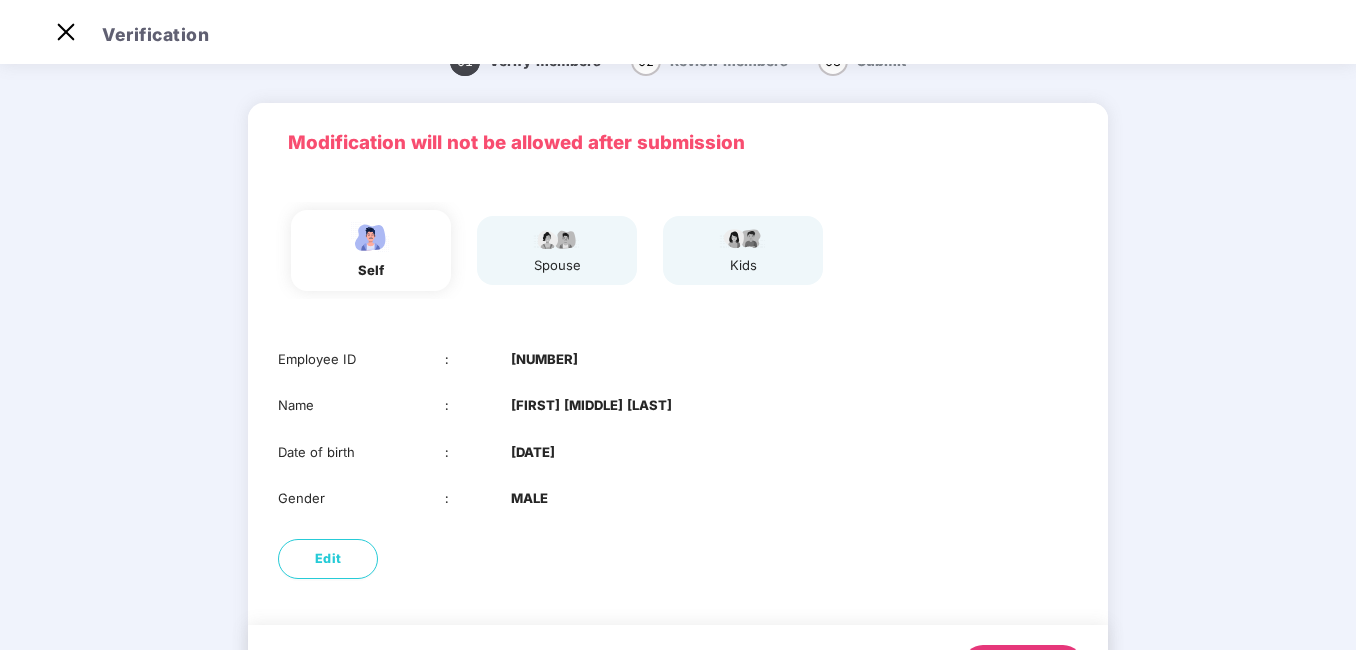 scroll, scrollTop: 141, scrollLeft: 0, axis: vertical 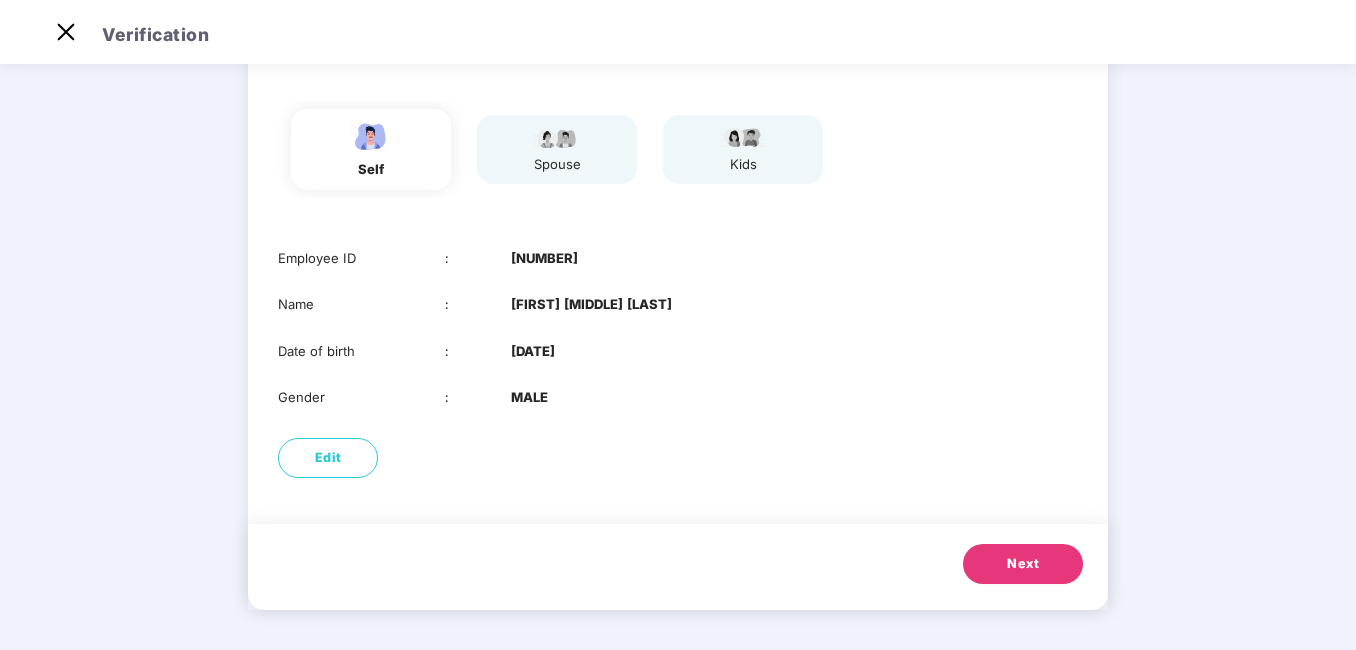 click on "Next" at bounding box center [1023, 564] 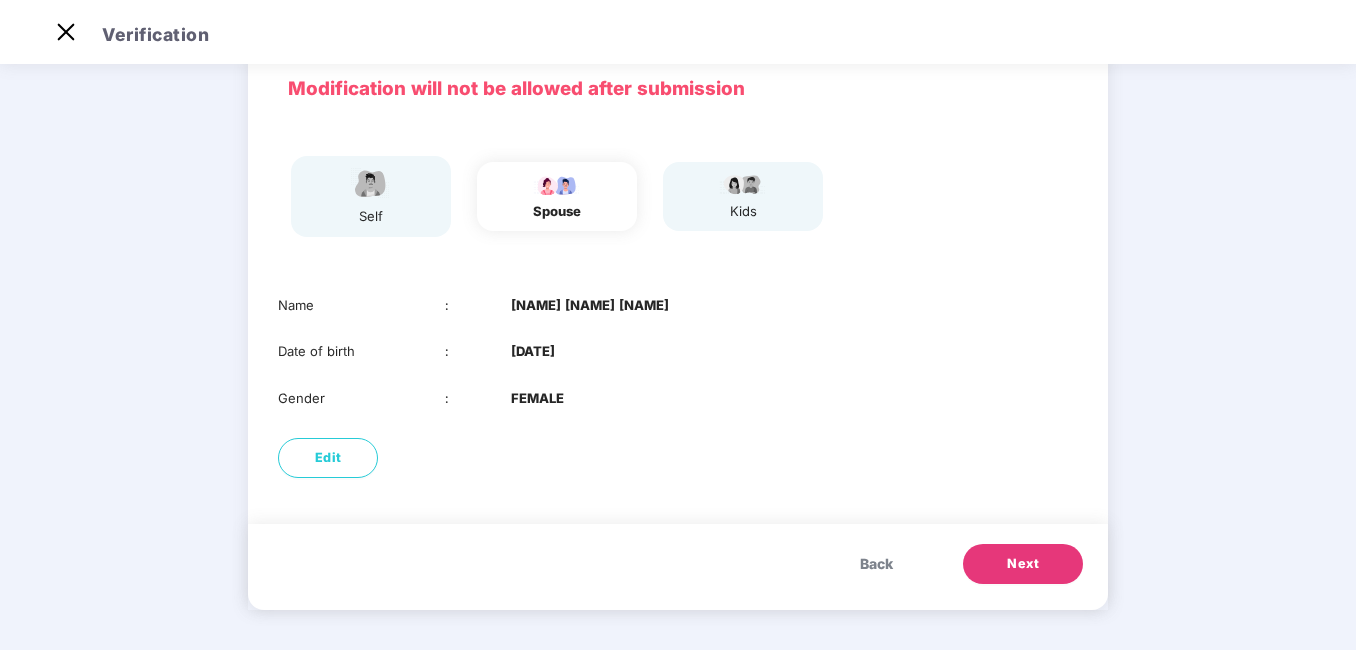 click on "Next" at bounding box center [1023, 564] 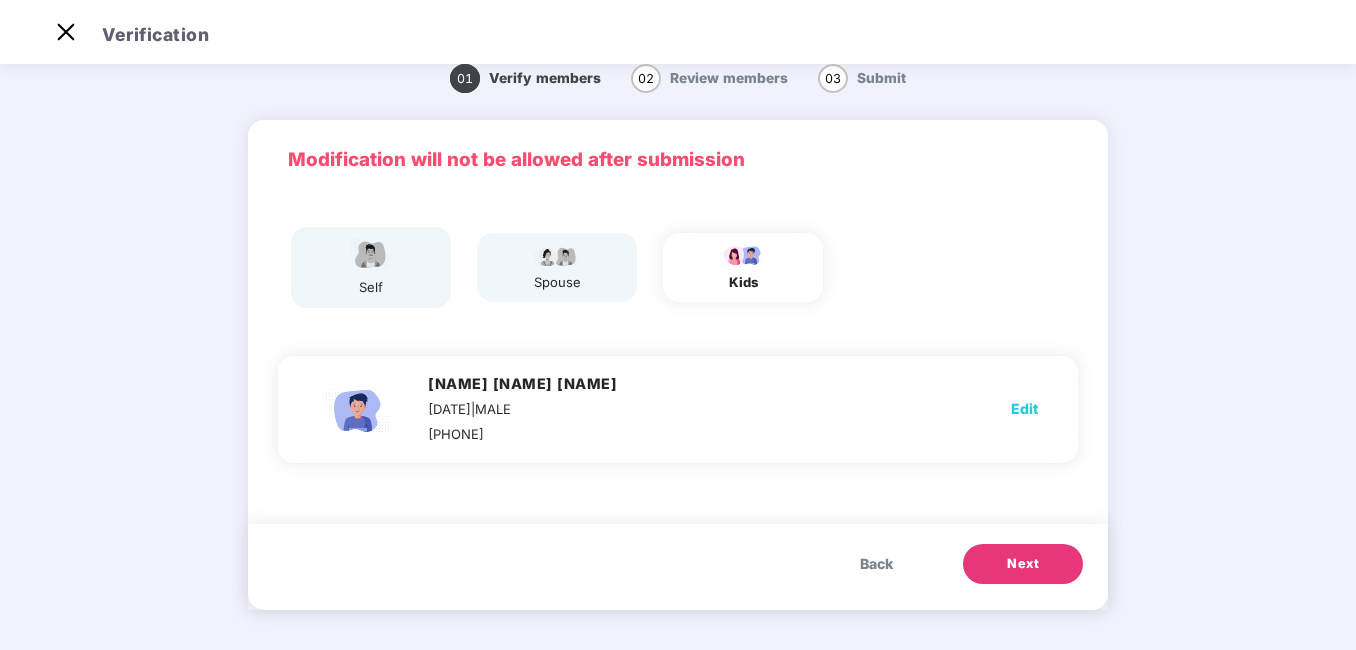 click on "spouse" at bounding box center (549, 268) 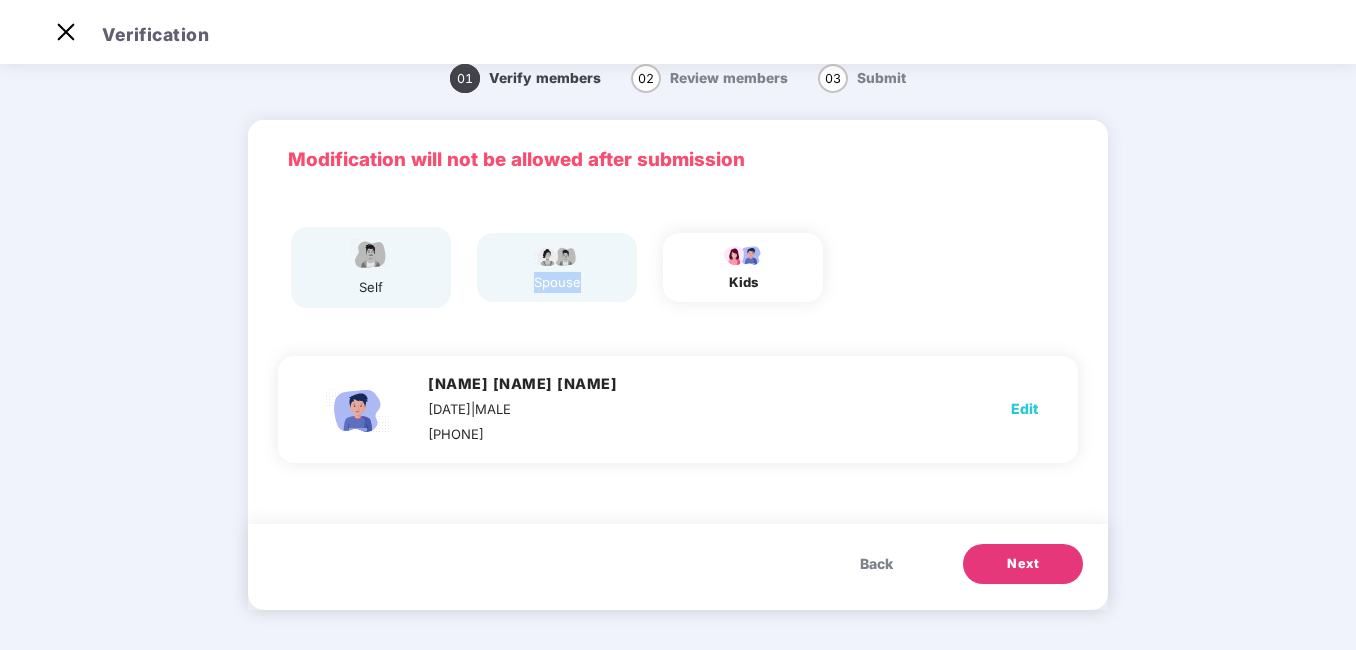 click on "spouse" at bounding box center [557, 268] 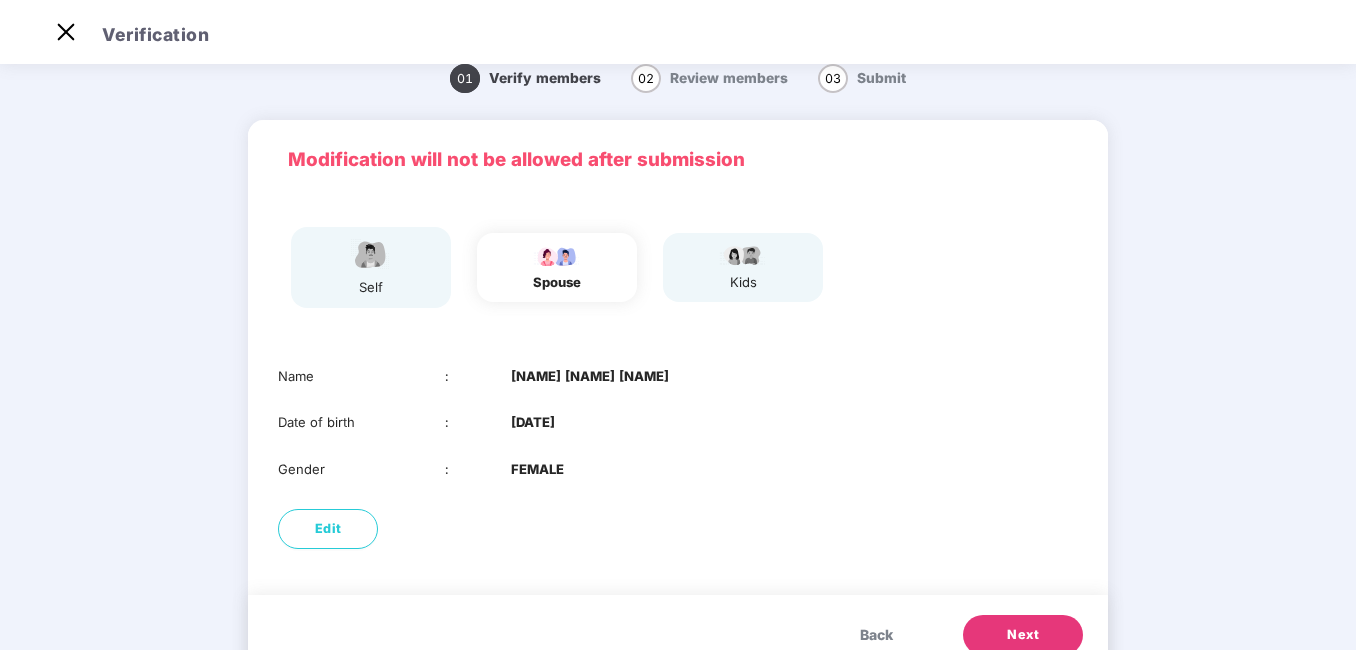 click on "self" at bounding box center [371, 287] 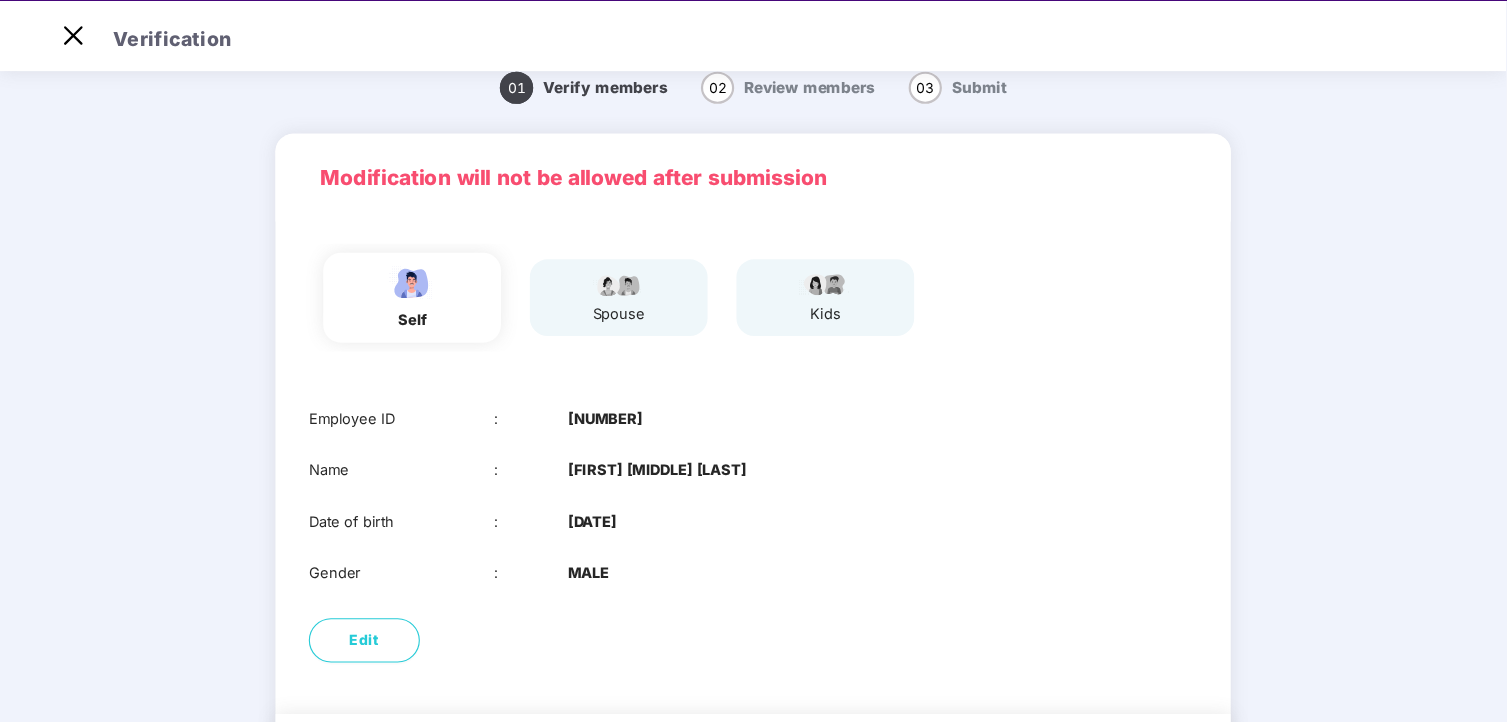 scroll, scrollTop: 47, scrollLeft: 0, axis: vertical 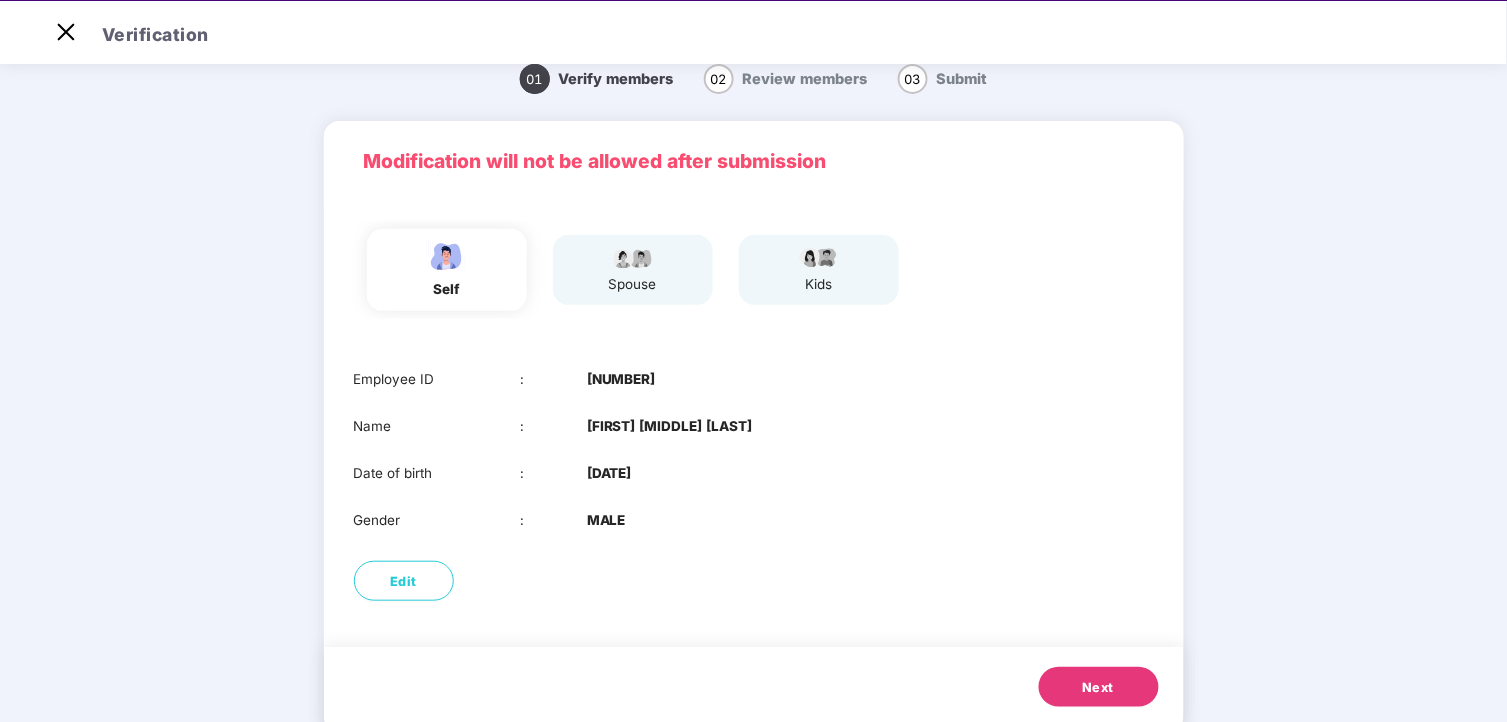 drag, startPoint x: 1503, startPoint y: 651, endPoint x: 1512, endPoint y: 770, distance: 119.33985 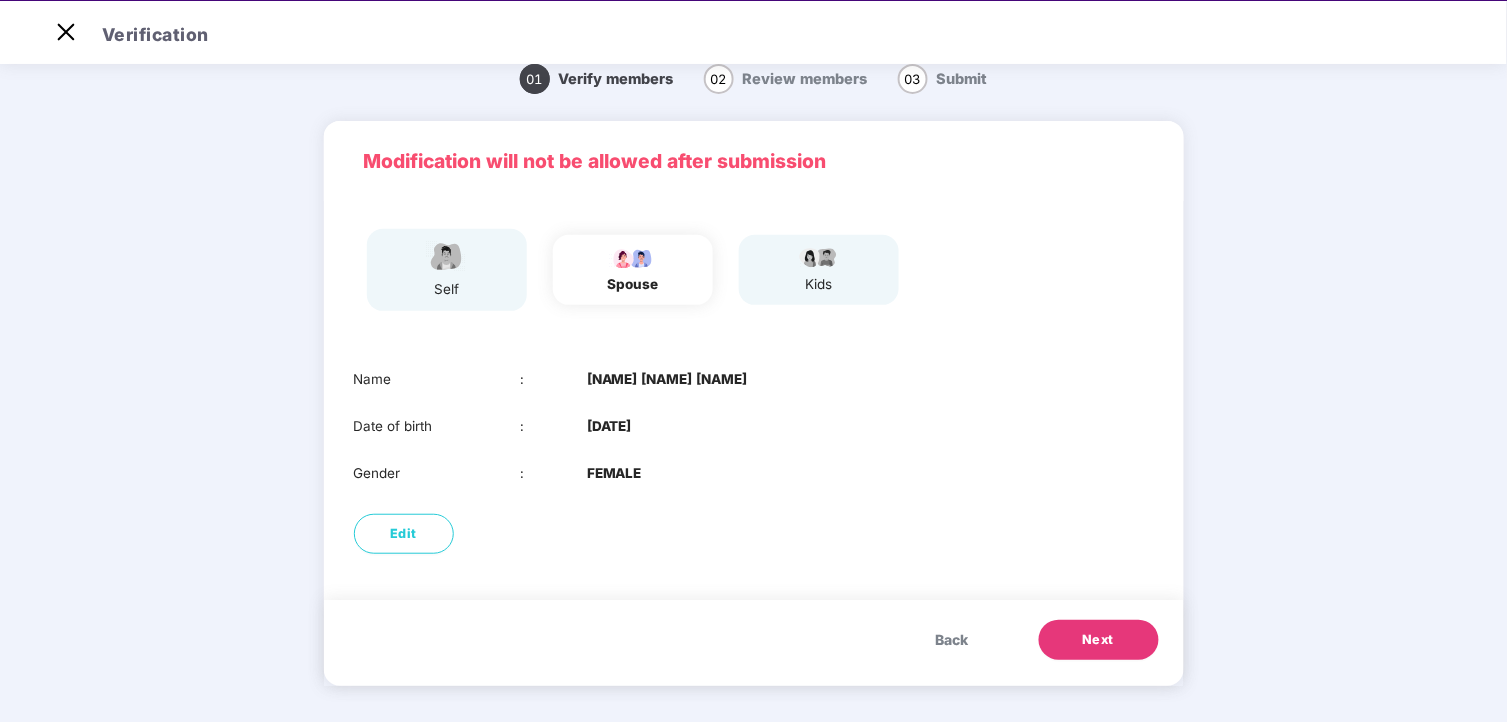 click on "self" at bounding box center (447, 269) 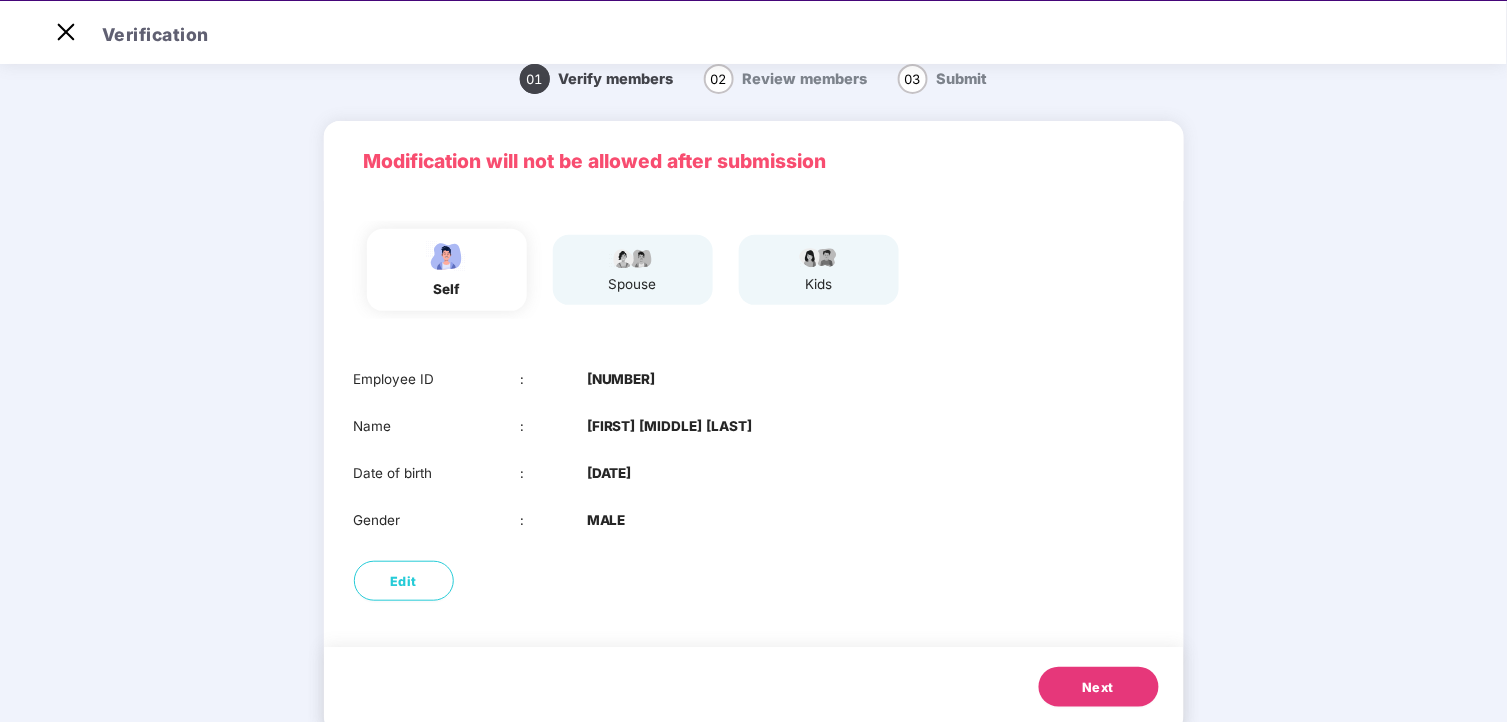 click on "Next" at bounding box center [1099, 688] 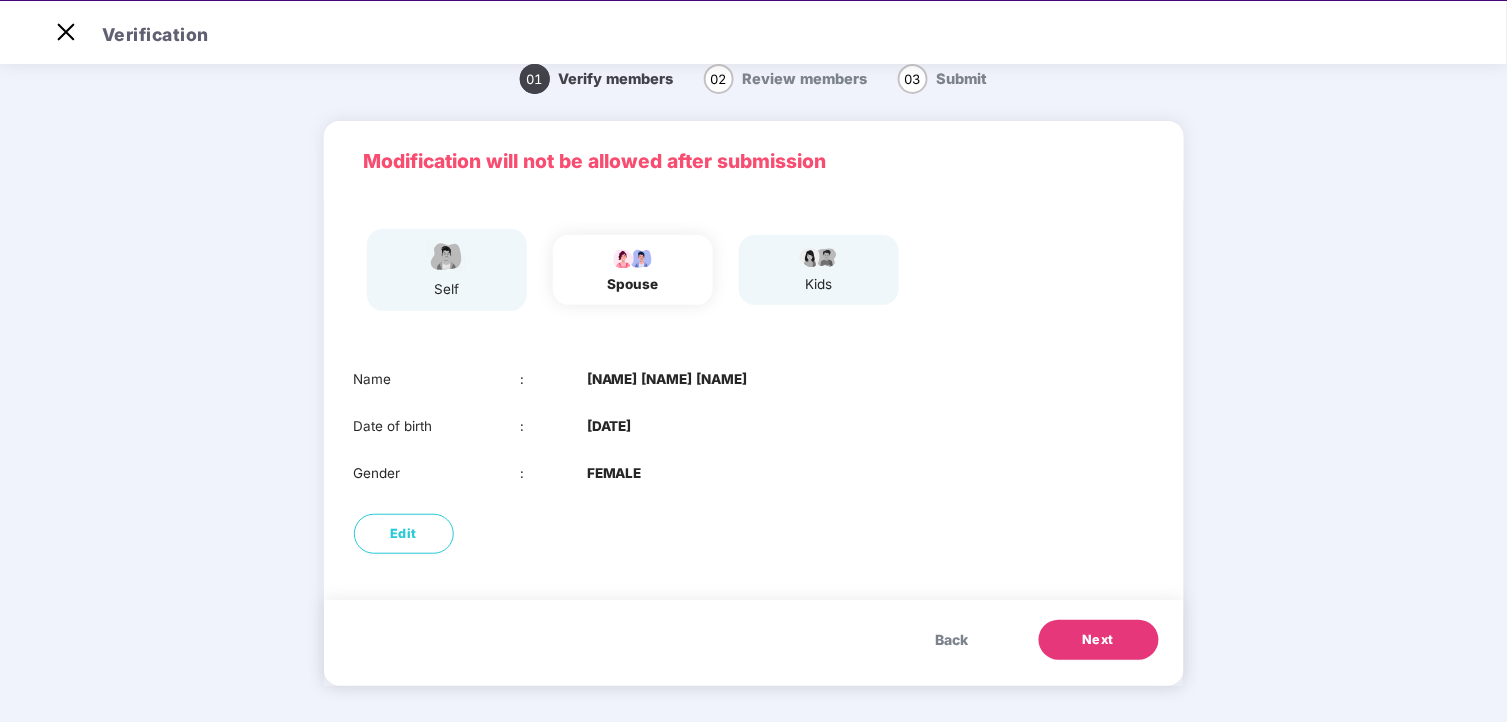 click on "Modification will not be allowed after submission self spouse kids Name : Sneha  Aditya Jadhav Date of birth : 17 July 1992 Gender : FEMALE Edit Back Next" at bounding box center (754, 413) 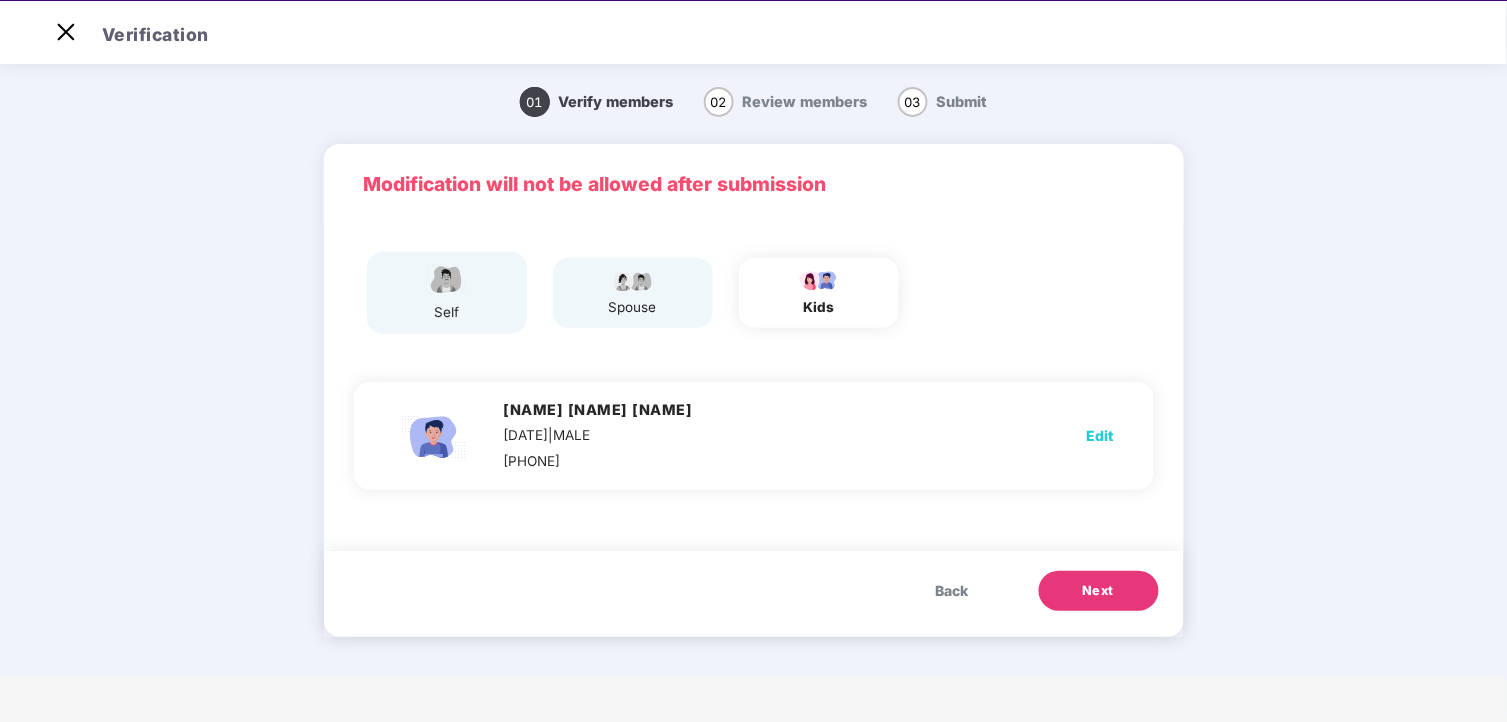 scroll, scrollTop: 0, scrollLeft: 0, axis: both 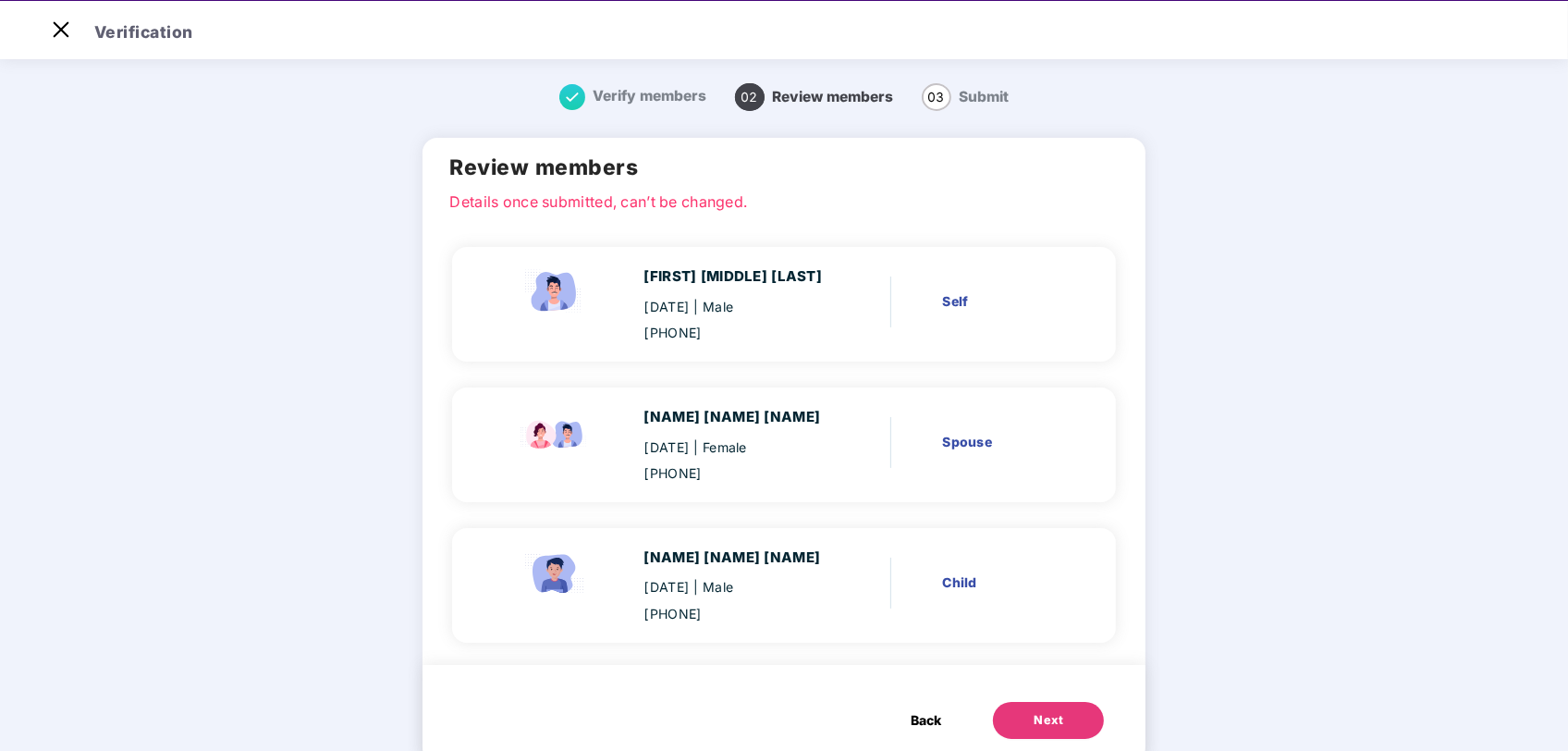 click on "Back" at bounding box center (925, 720) 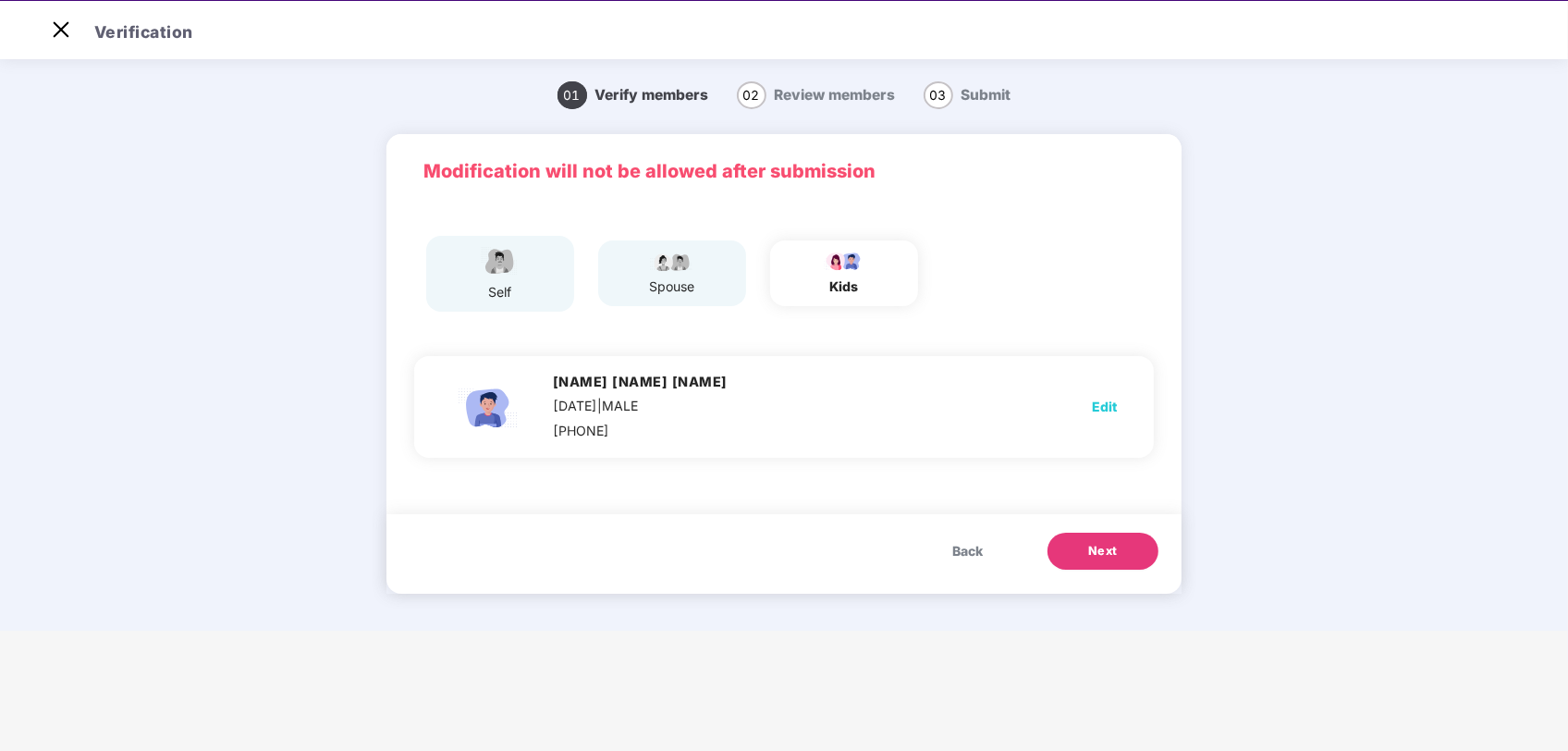 click on "Back" at bounding box center [967, 551] 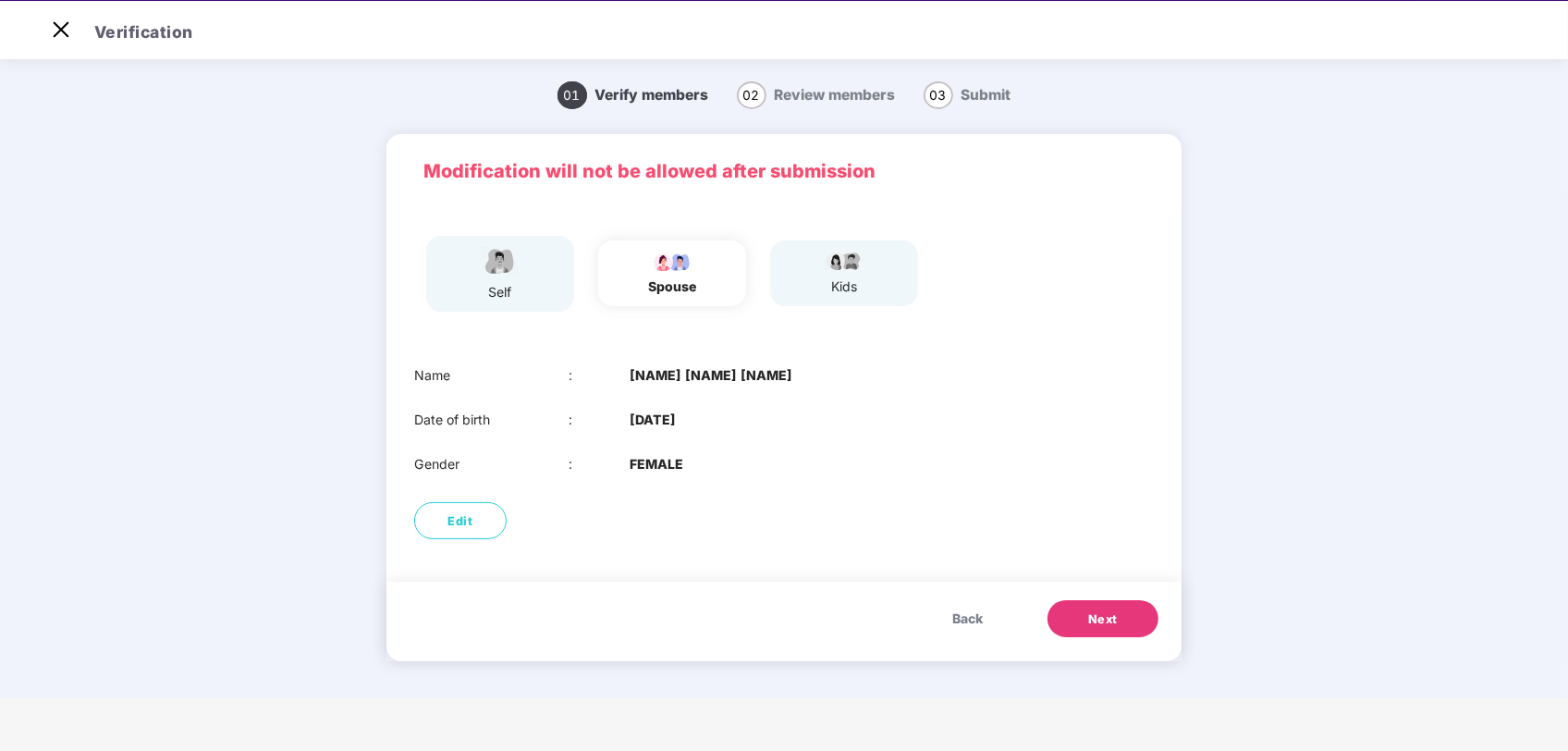click on "Back" at bounding box center [967, 619] 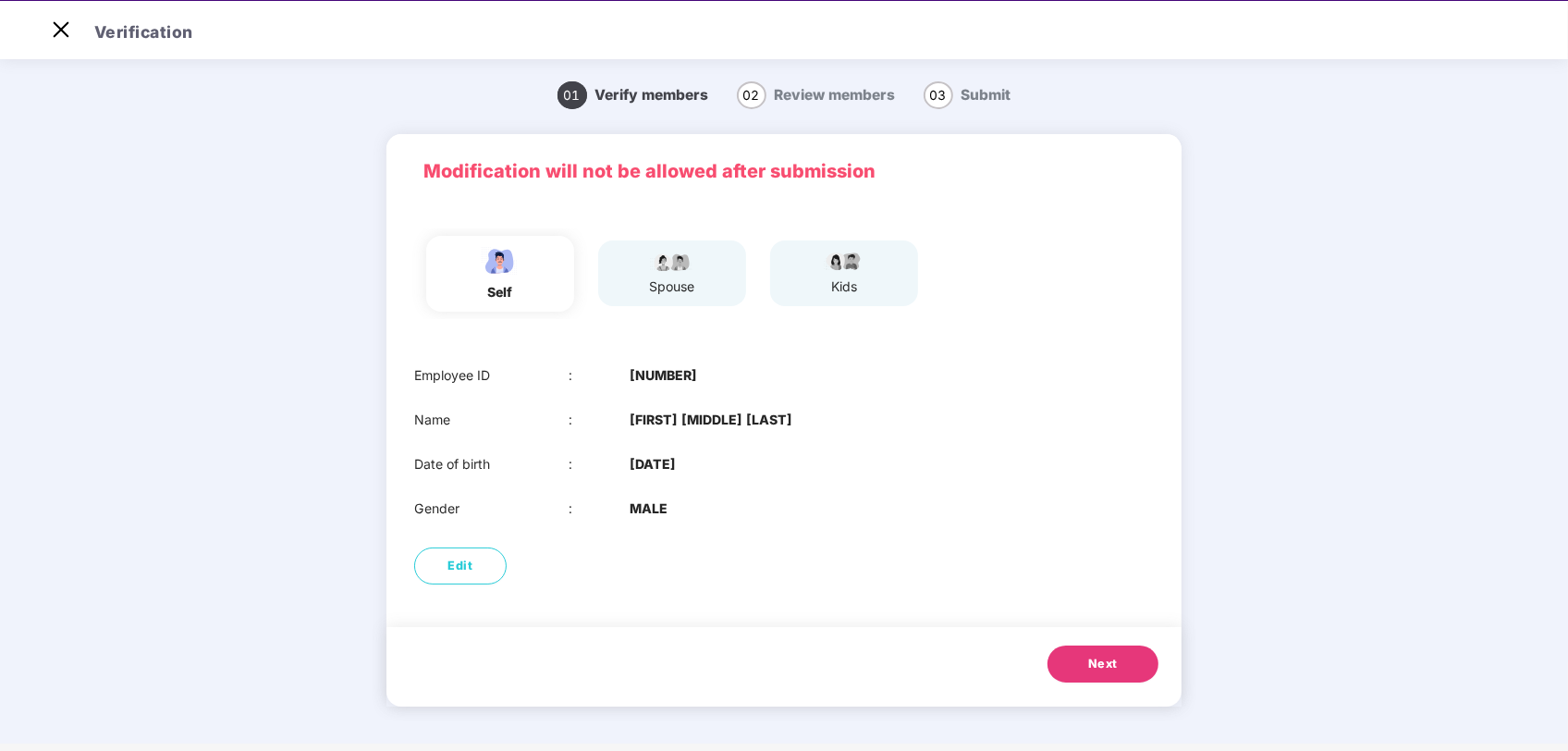 click on "Next" at bounding box center (1103, 664) 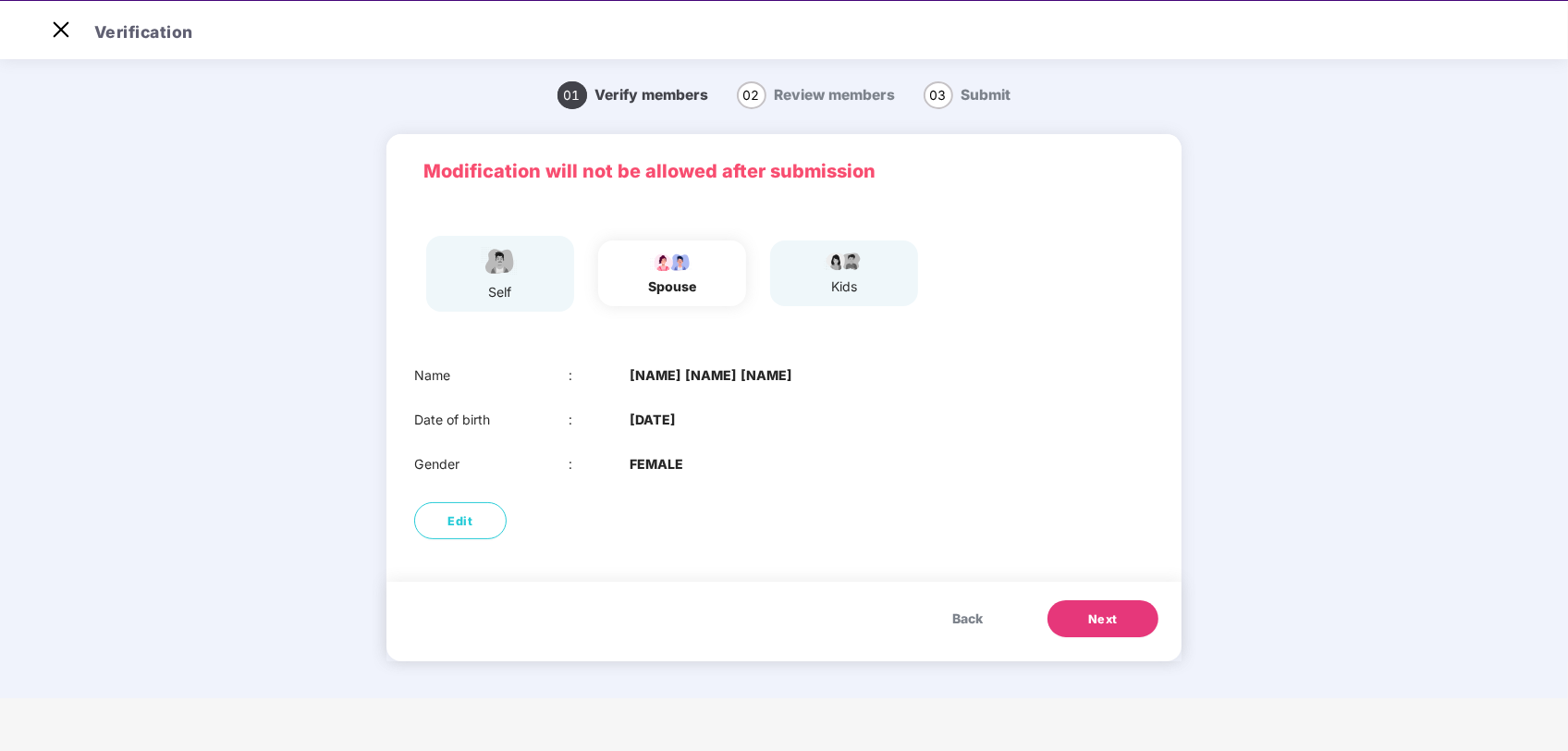 click on "Modification will not be allowed after submission self spouse kids Name : Sneha  Aditya Jadhav Date of birth : 17 July 1992 Gender : FEMALE Edit Back Next" at bounding box center [784, 407] 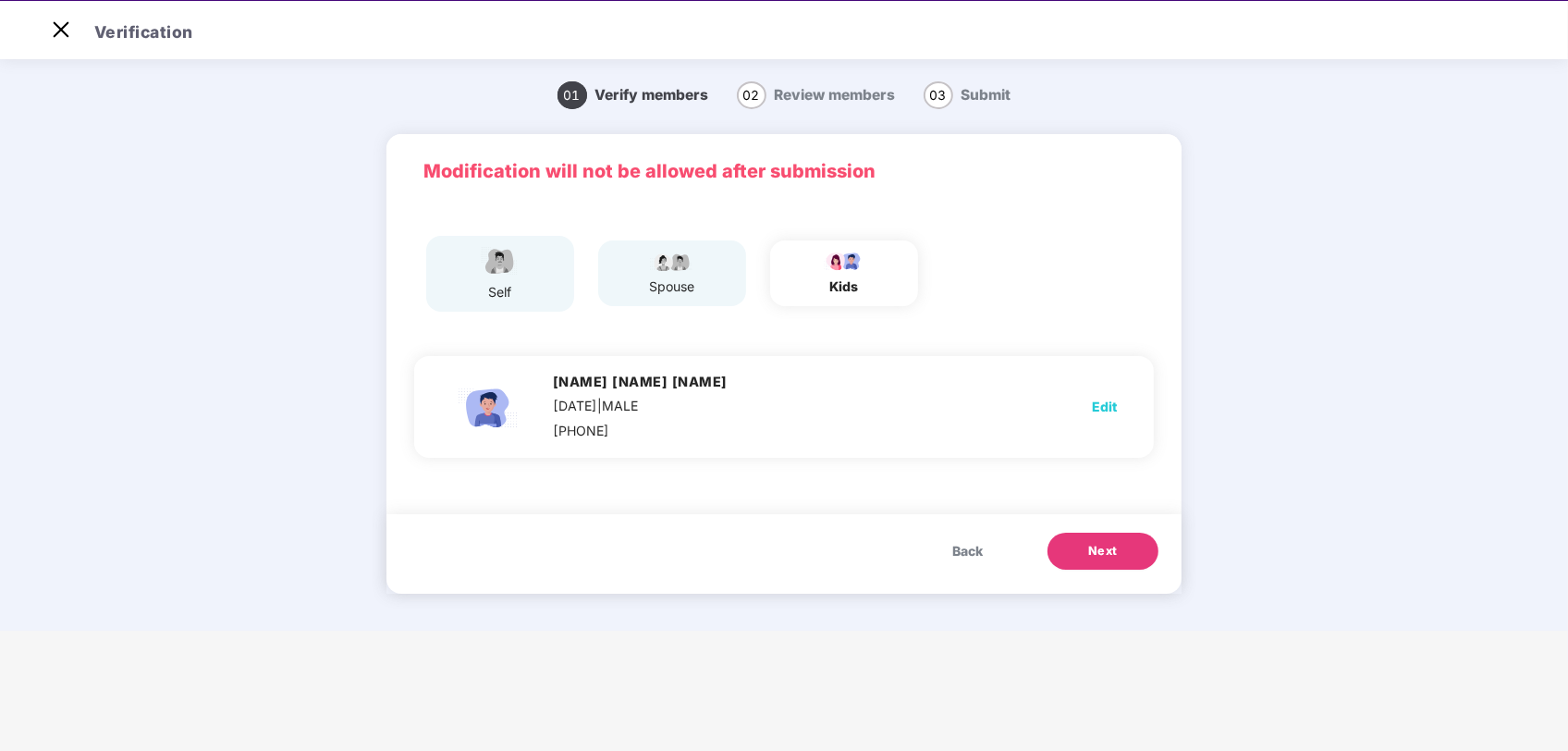 click at bounding box center [672, 261] 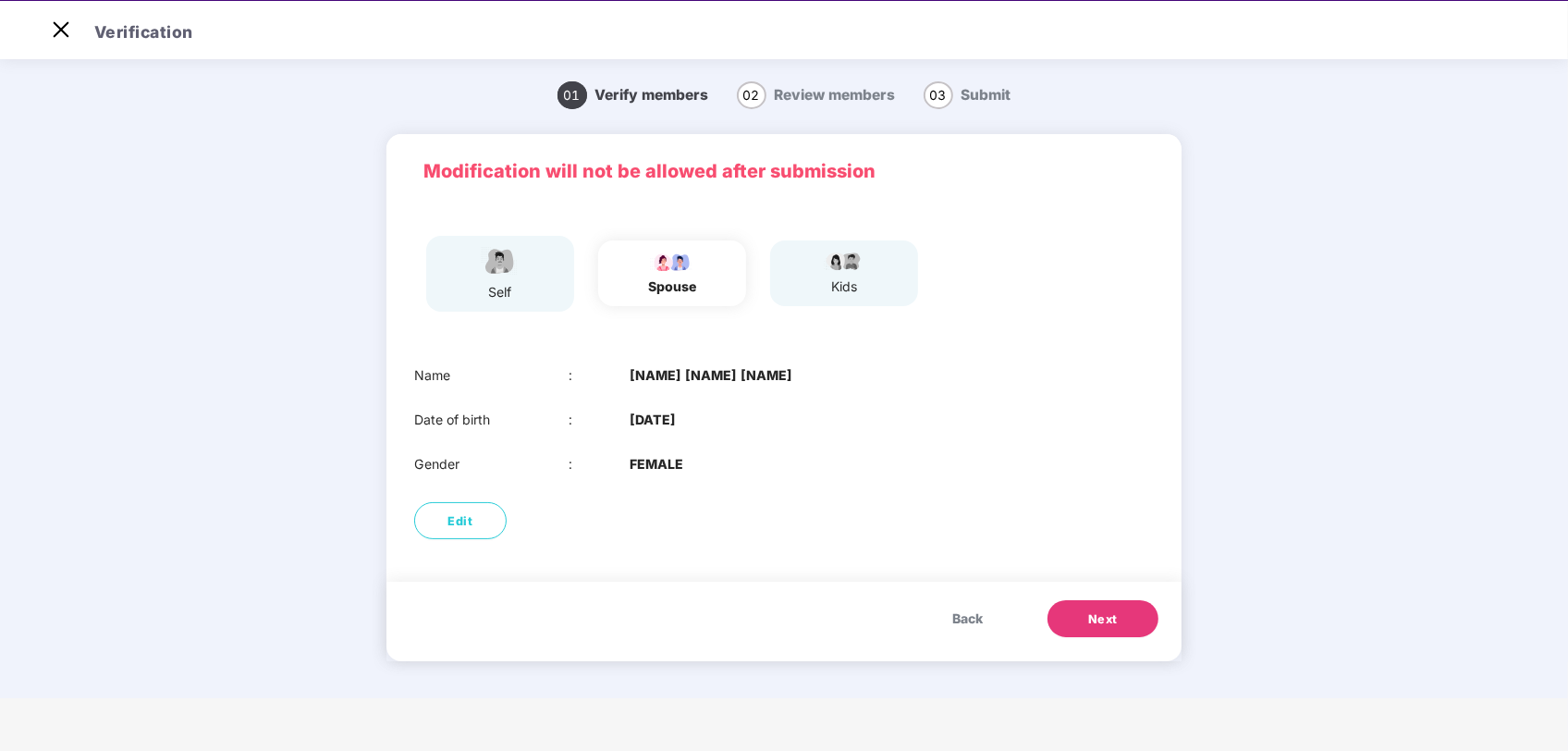 click on "Next" at bounding box center (1103, 620) 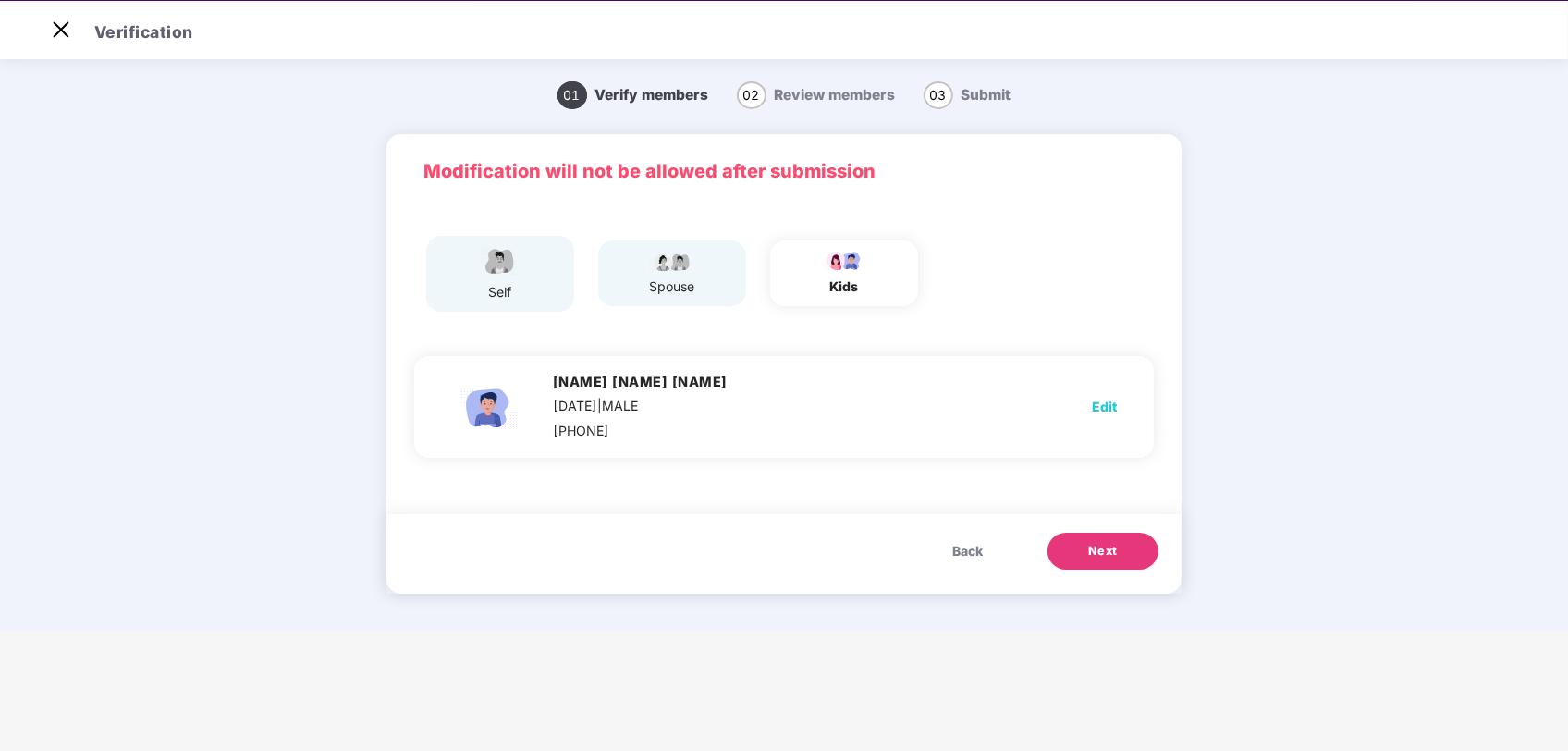 click on "Next" at bounding box center (1103, 551) 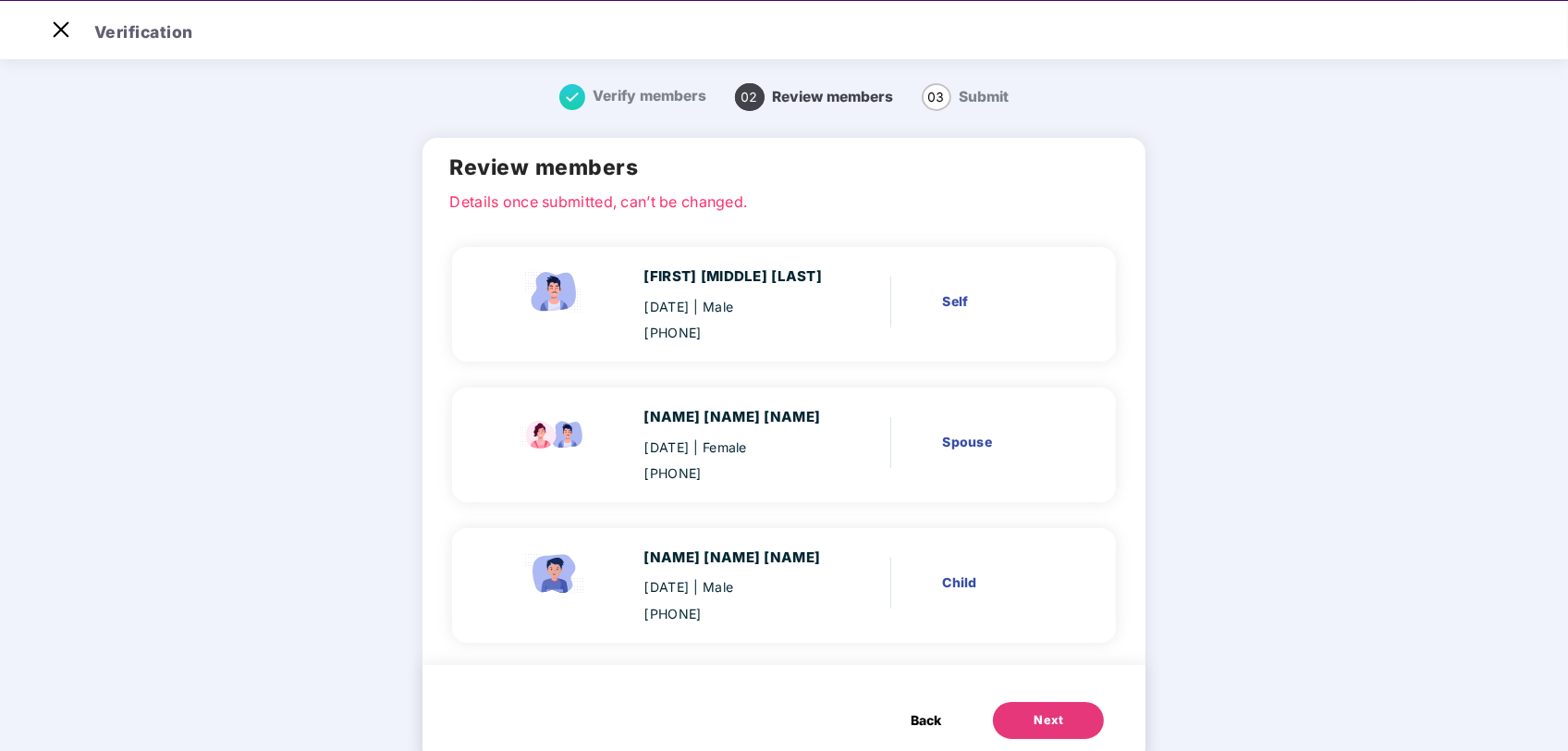 click on "Next" at bounding box center [1048, 720] 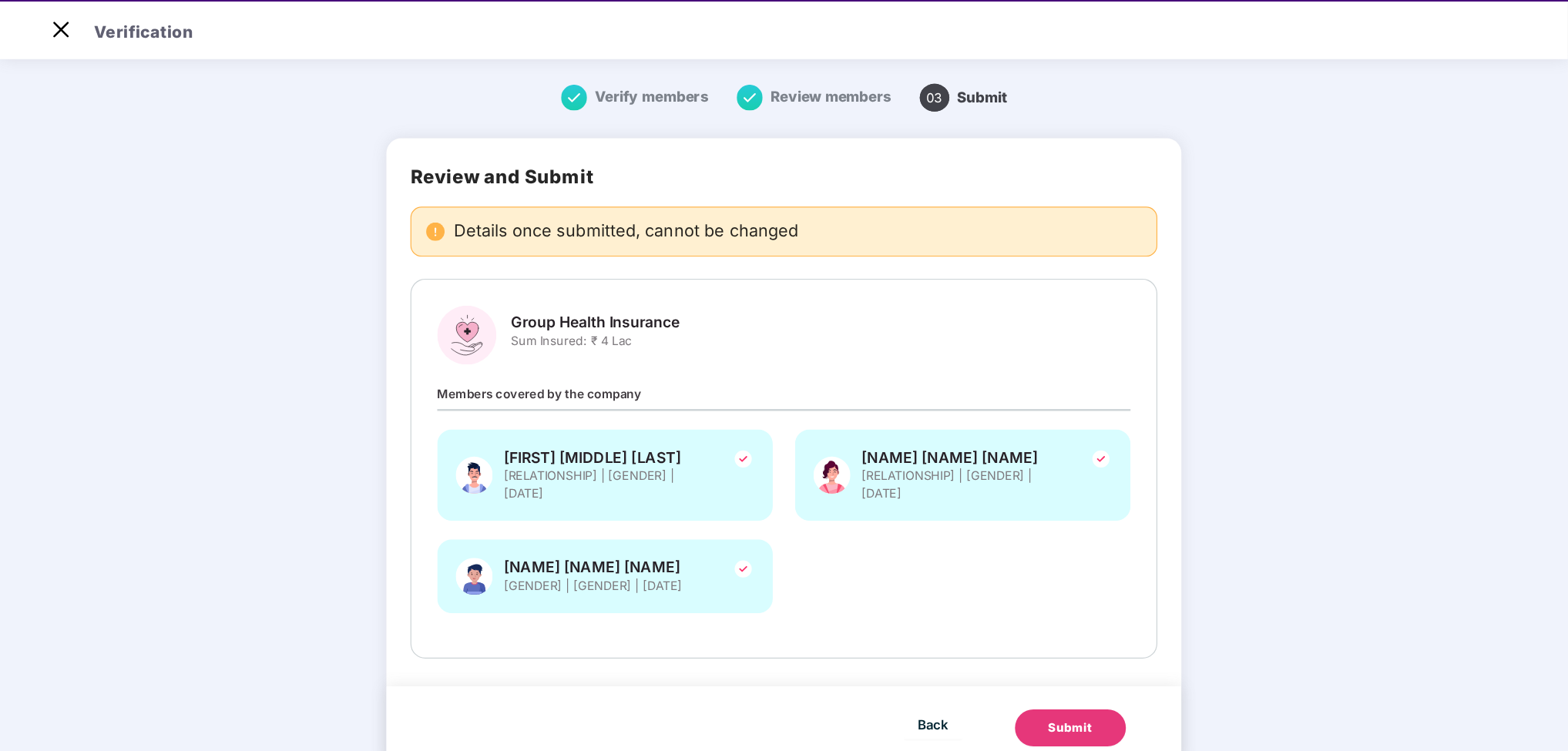 scroll, scrollTop: 0, scrollLeft: 0, axis: both 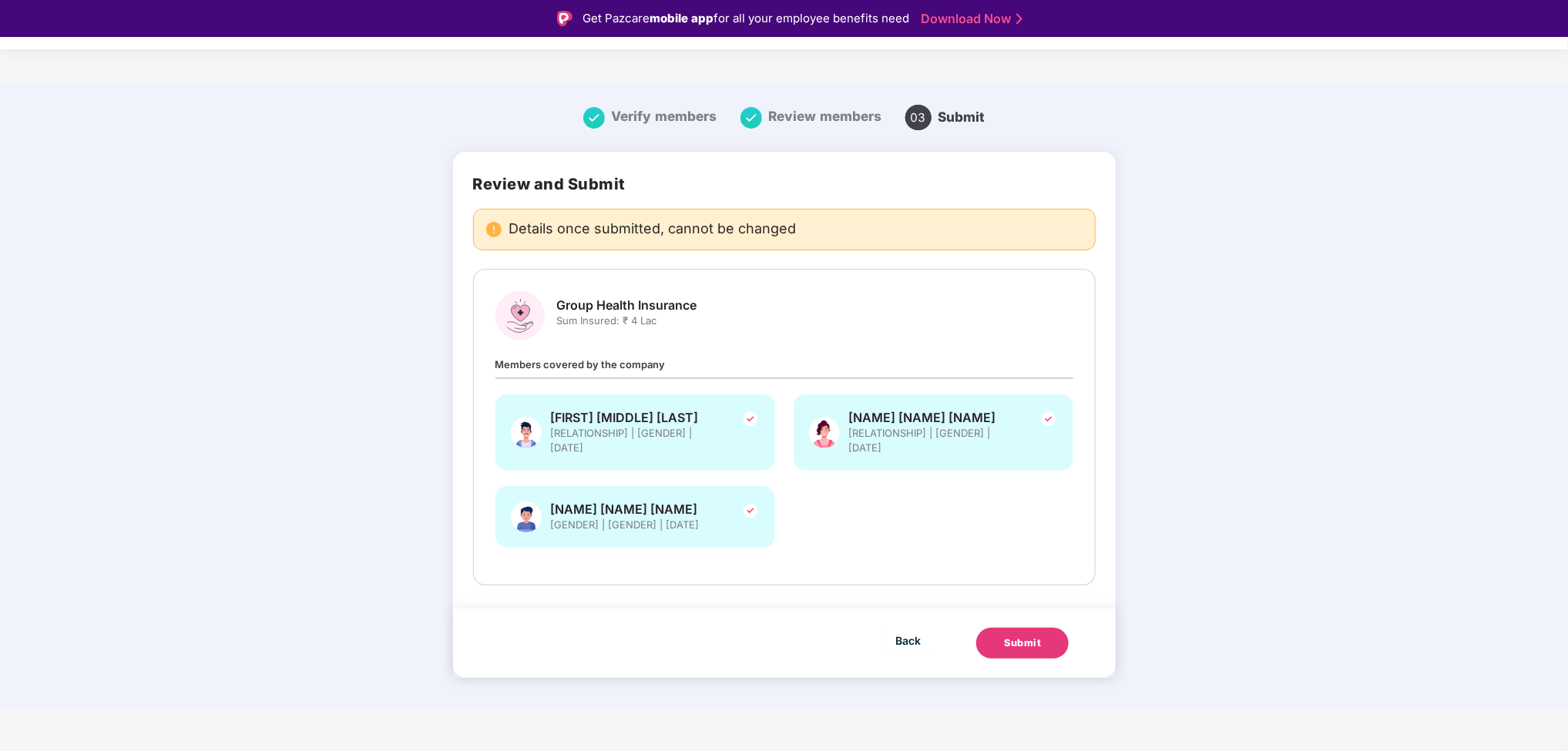 click on "Submit" at bounding box center [1022, 643] 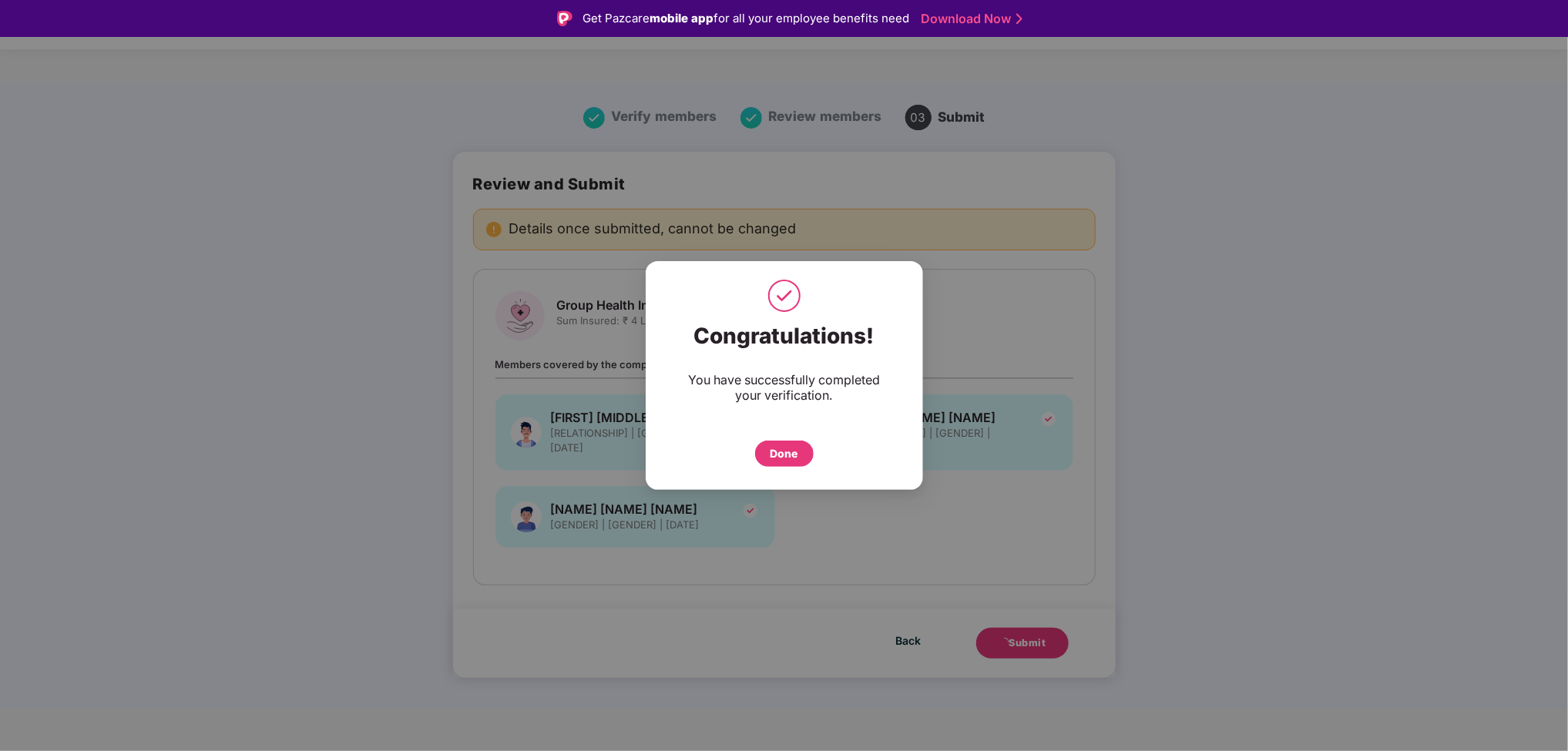 click on "Done" at bounding box center (784, 454) 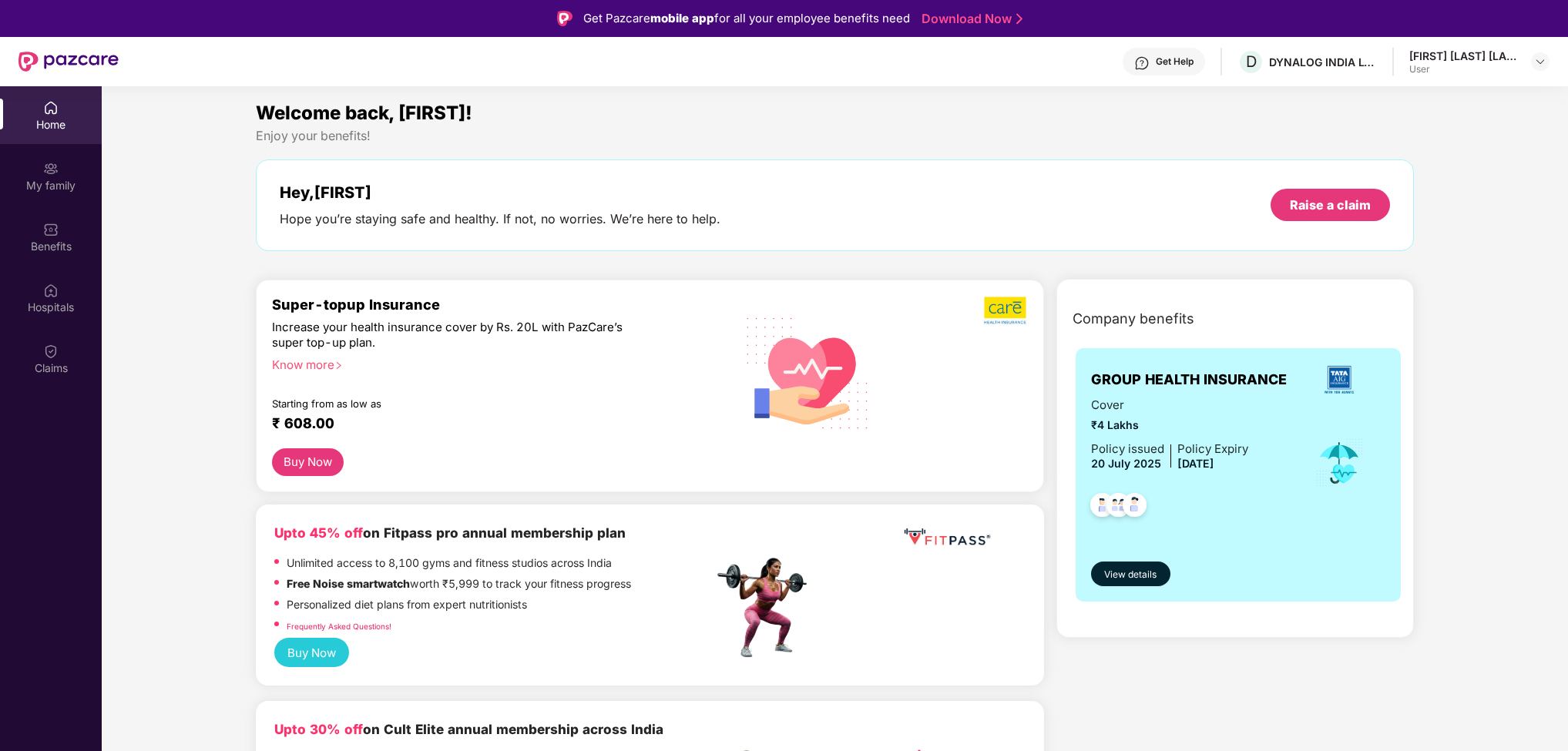 scroll, scrollTop: 0, scrollLeft: 0, axis: both 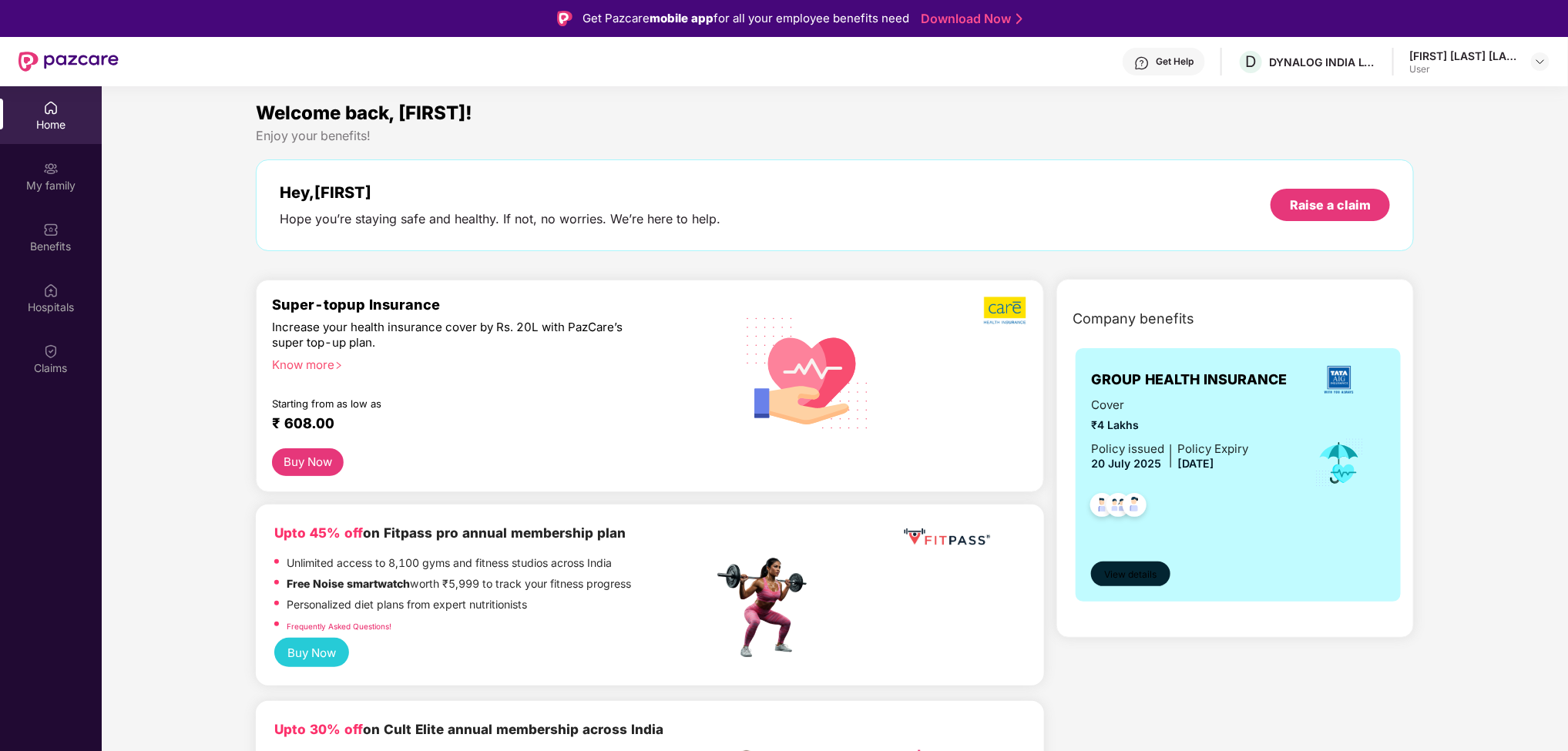 click on "View details" at bounding box center (1130, 575) 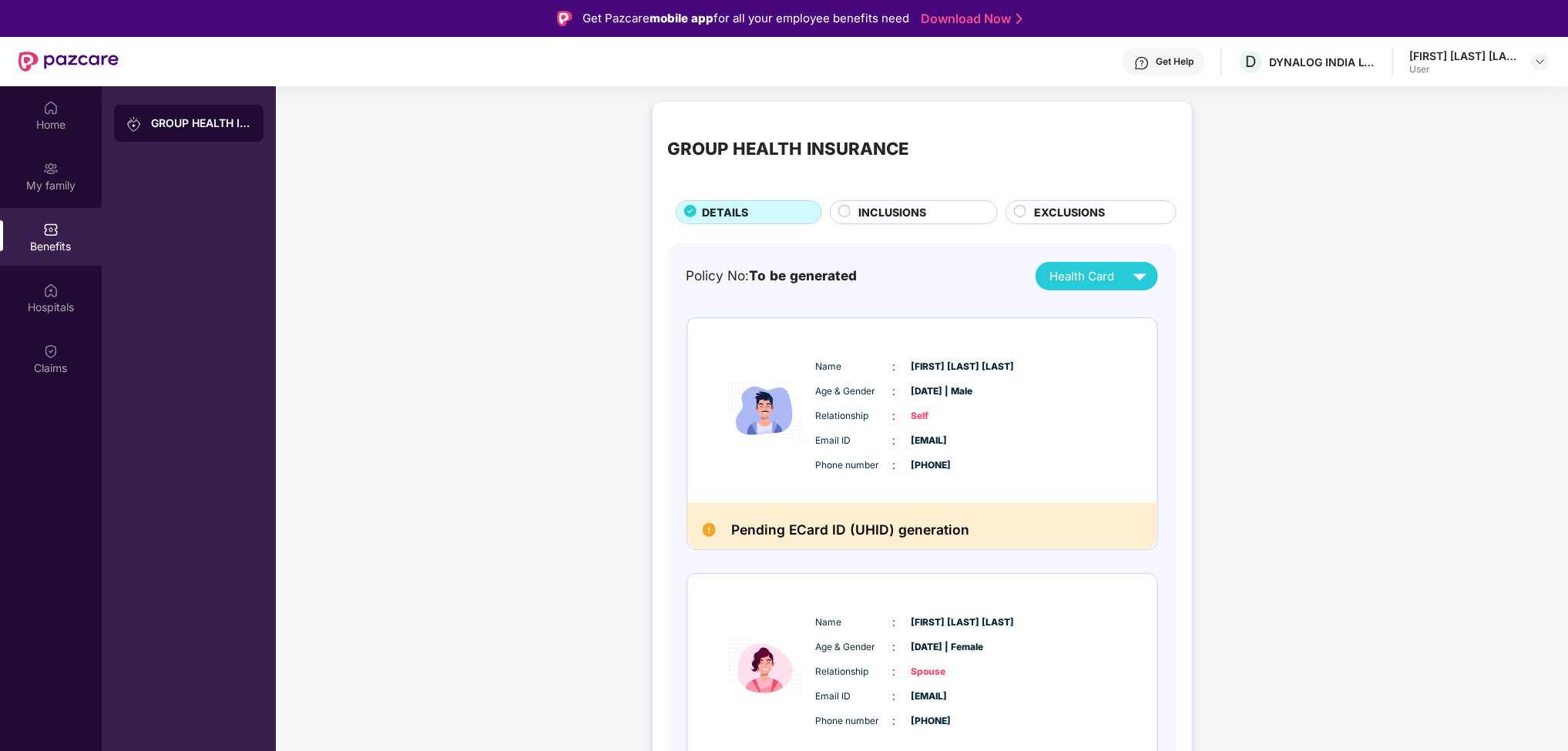 click on "INCLUSIONS" at bounding box center (914, 212) 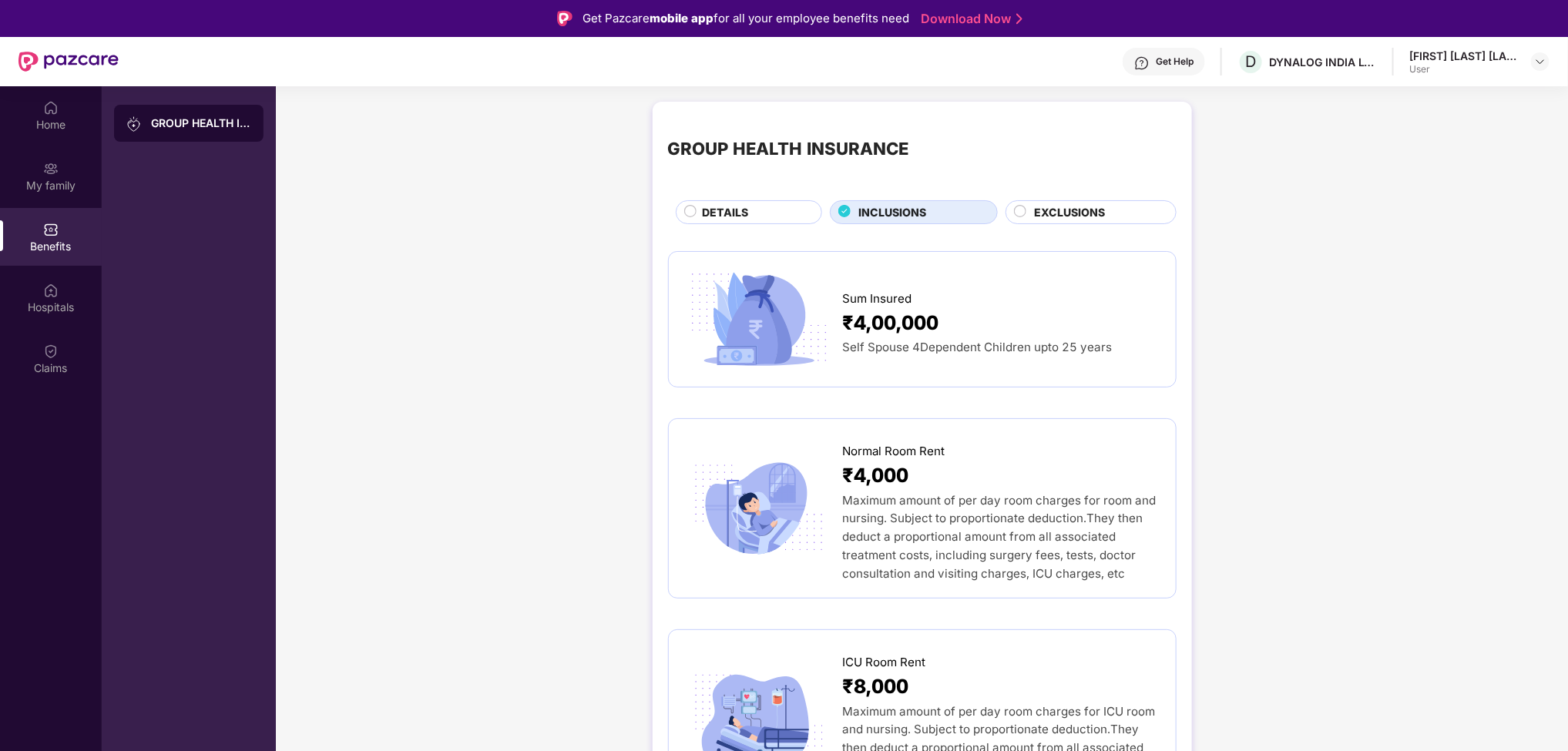 click on "EXCLUSIONS" at bounding box center (1096, 213) 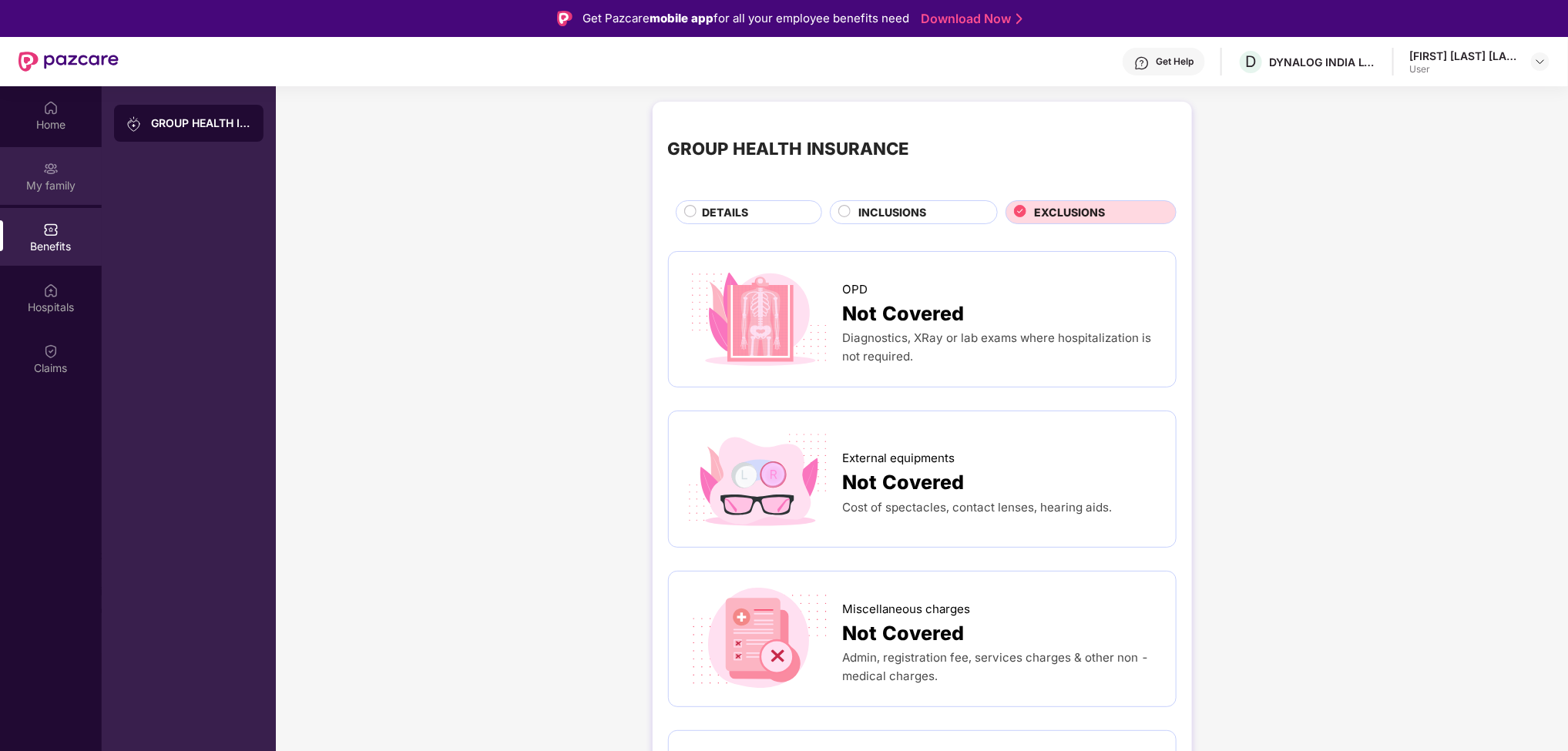click on "My family" at bounding box center (51, 186) 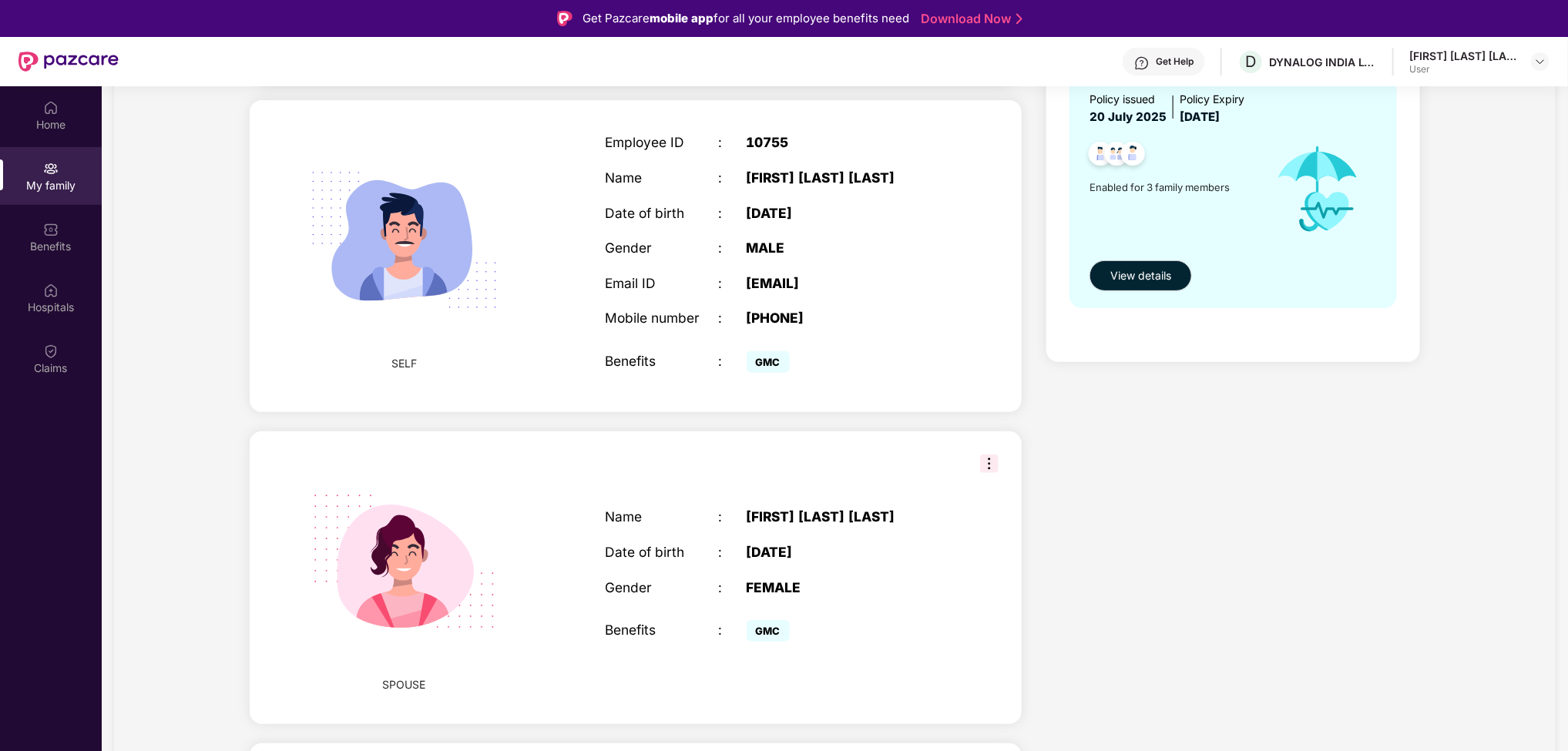 scroll, scrollTop: 236, scrollLeft: 0, axis: vertical 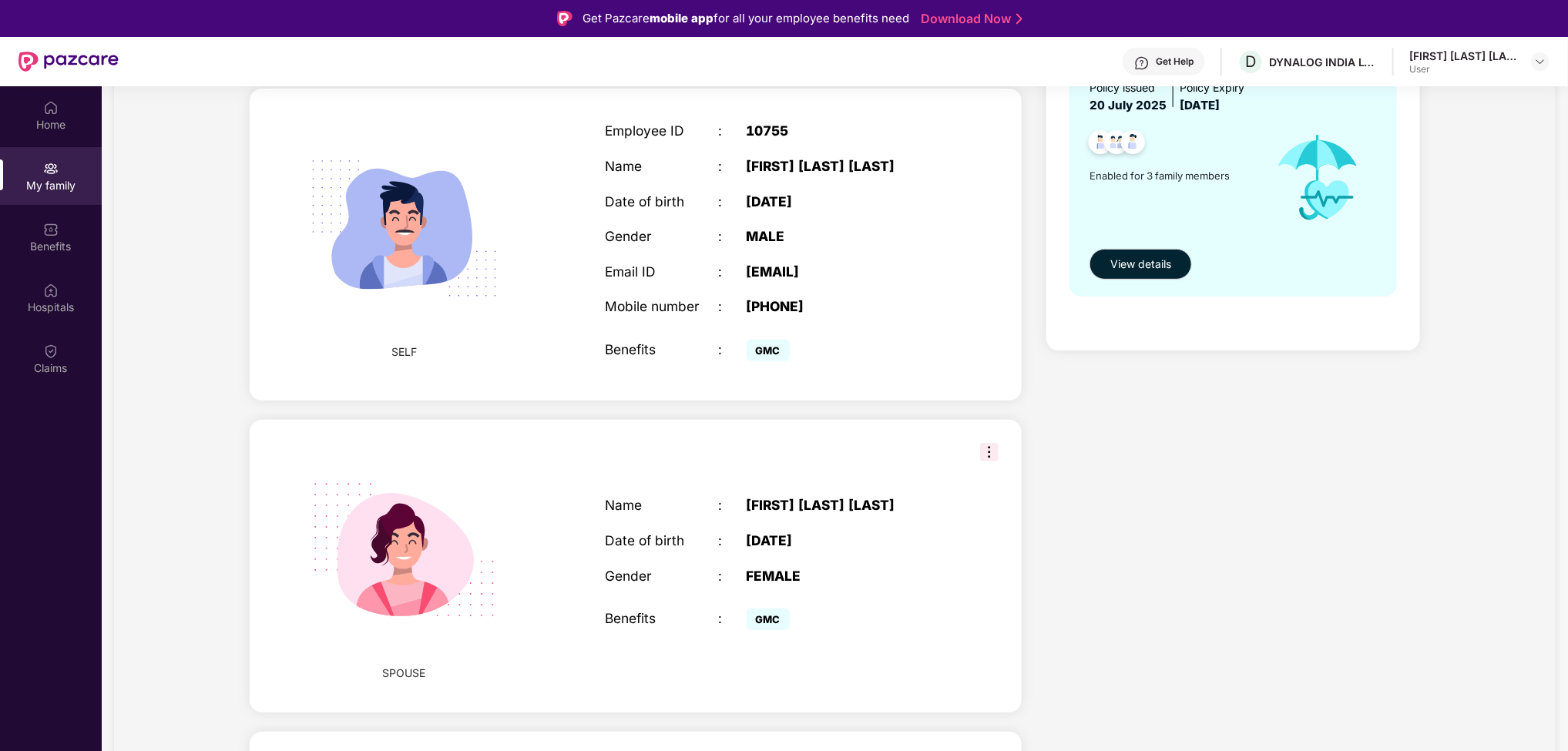 click at bounding box center [989, 452] 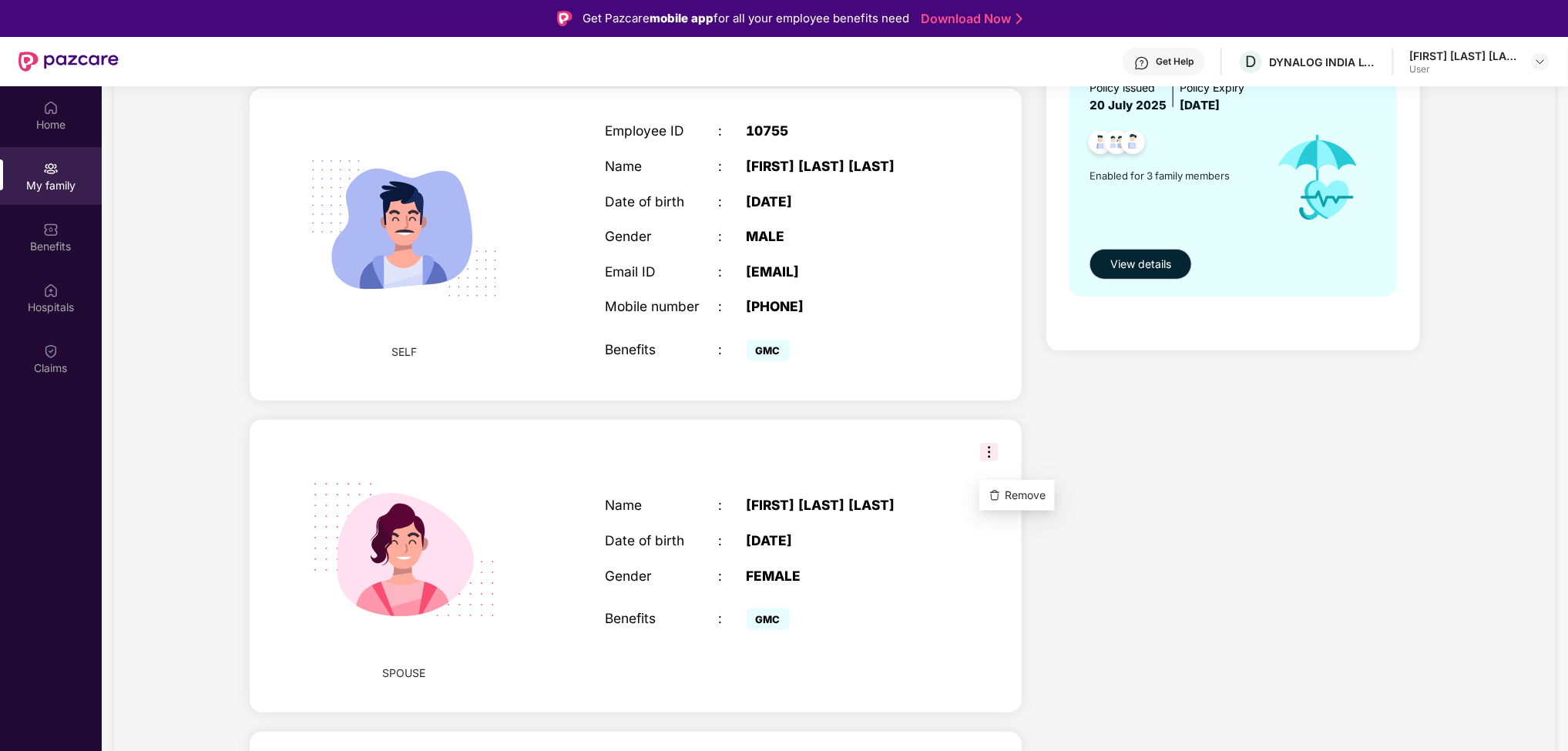 click on "My family   Add Family Member New member can be added to the policy within 30 days of marriage or childbirth. SELF Employee ID : 10755 Name : [FIRST] [LAST] [LAST] Date of birth : [DATE] Gender : MALE Email ID : [EMAIL] Mobile number : [PHONE] Benefits : GMC SPOUSE Name : [FIRST] [LAST] [LAST] Date of birth : [DATE] Gender : FEMALE Benefits : GMC CHILD Name : [FIRST] [LAST] [LAST] Date of birth : [DATE] Gender : MALE Benefits : GMC   Health Cover    cover ₹4 Lakhs    Policy issued [DATE] Policy Expiry [DATE] Enabled for 3 family members View details" at bounding box center (834, 468) 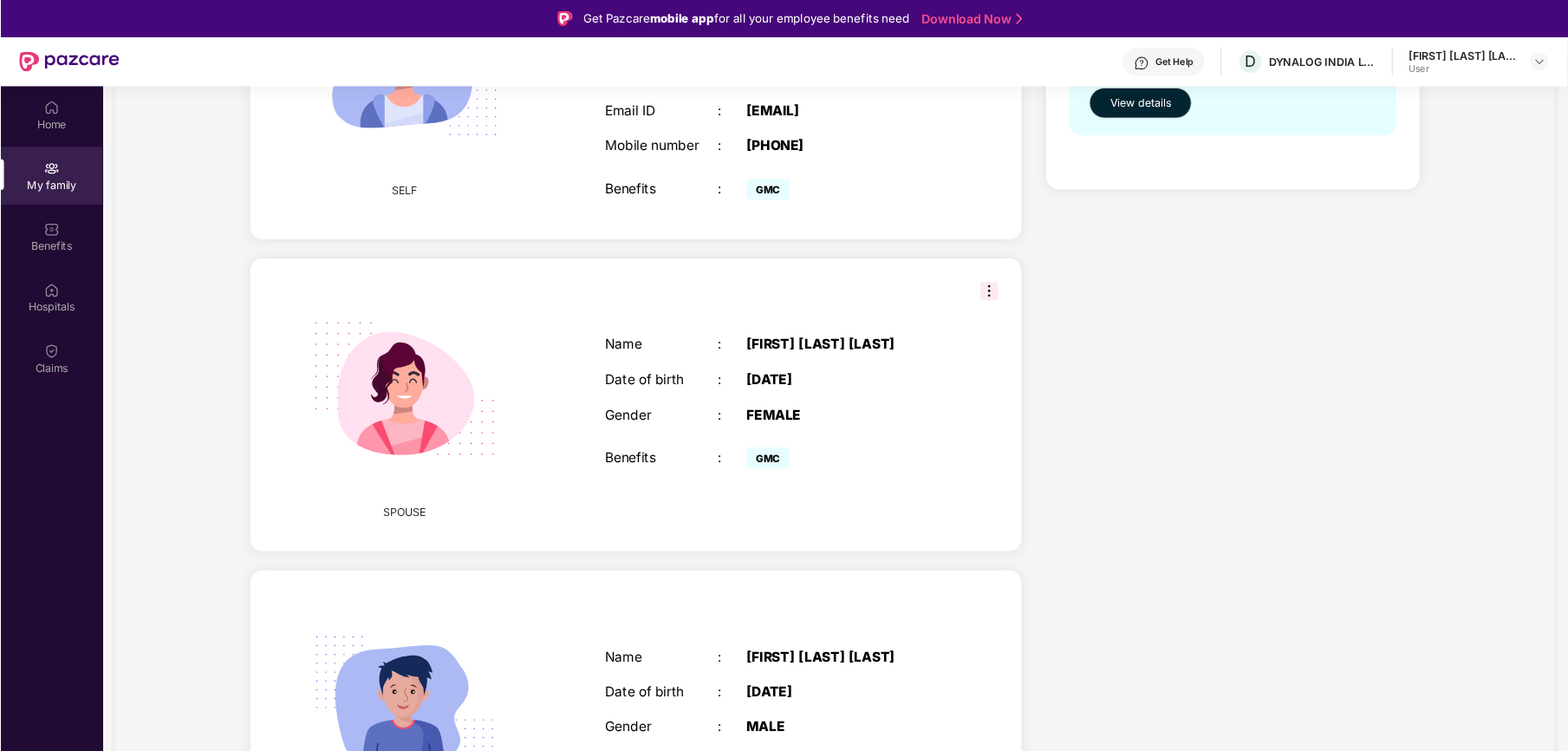 scroll, scrollTop: 0, scrollLeft: 0, axis: both 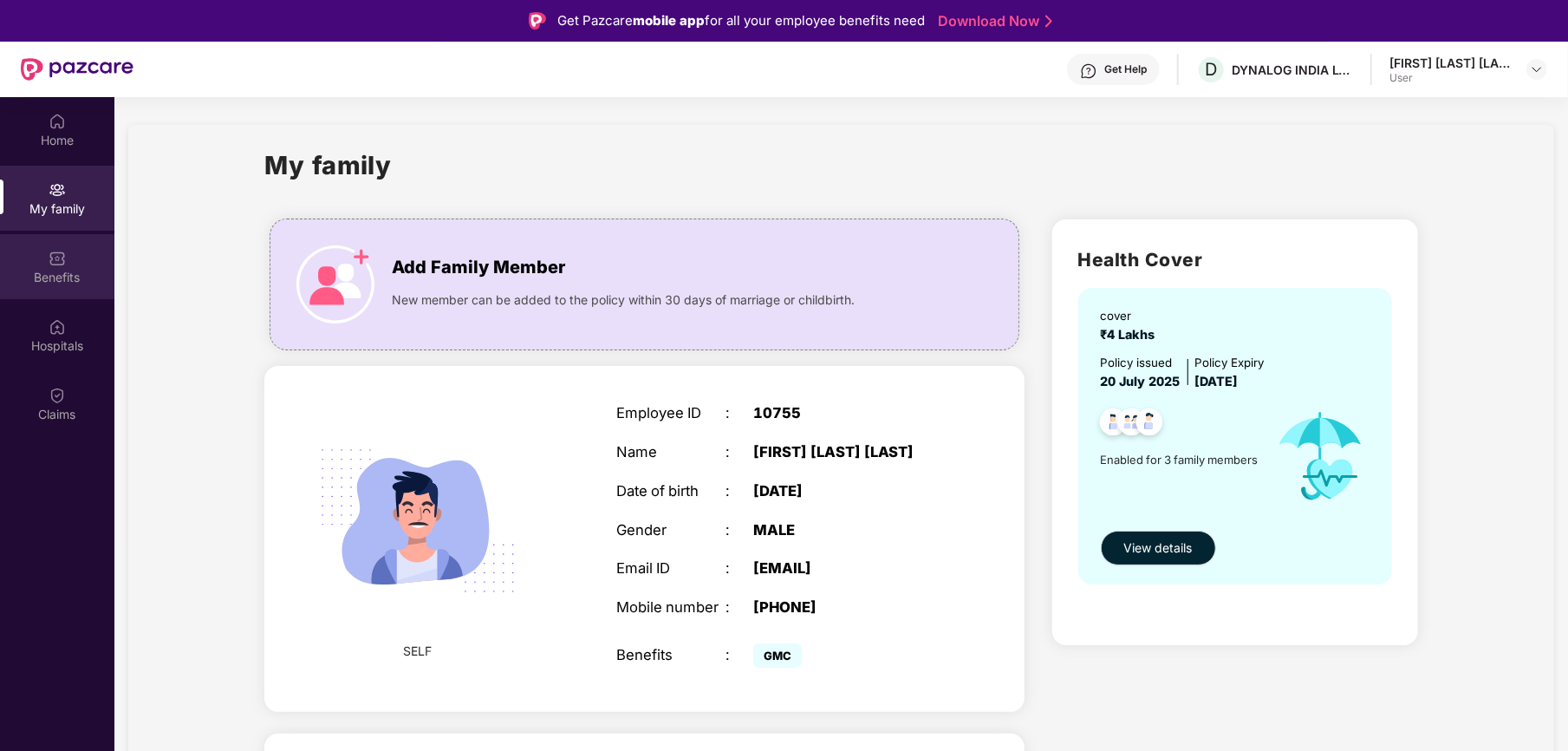click on "Benefits" at bounding box center (57, 278) 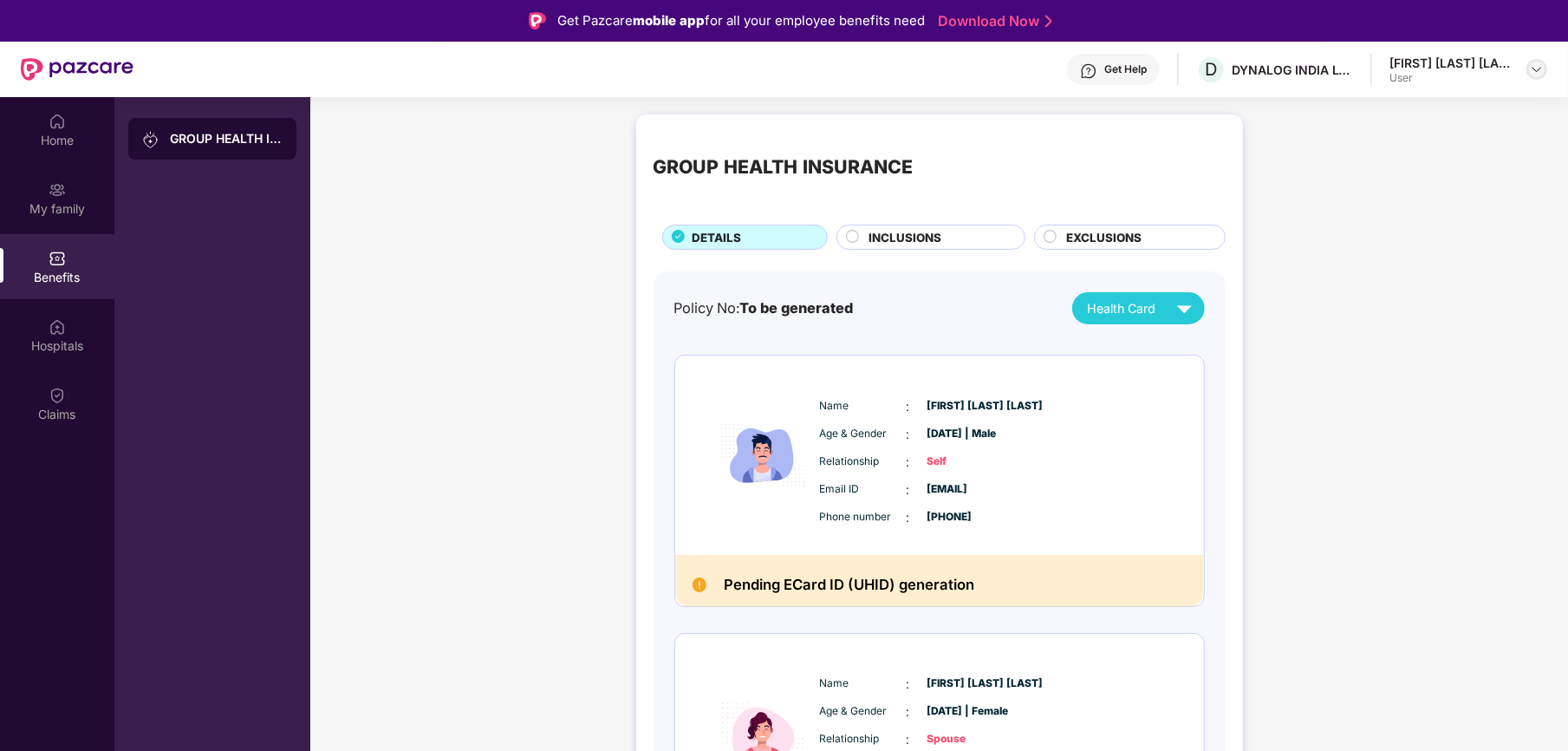 click at bounding box center (1537, 69) 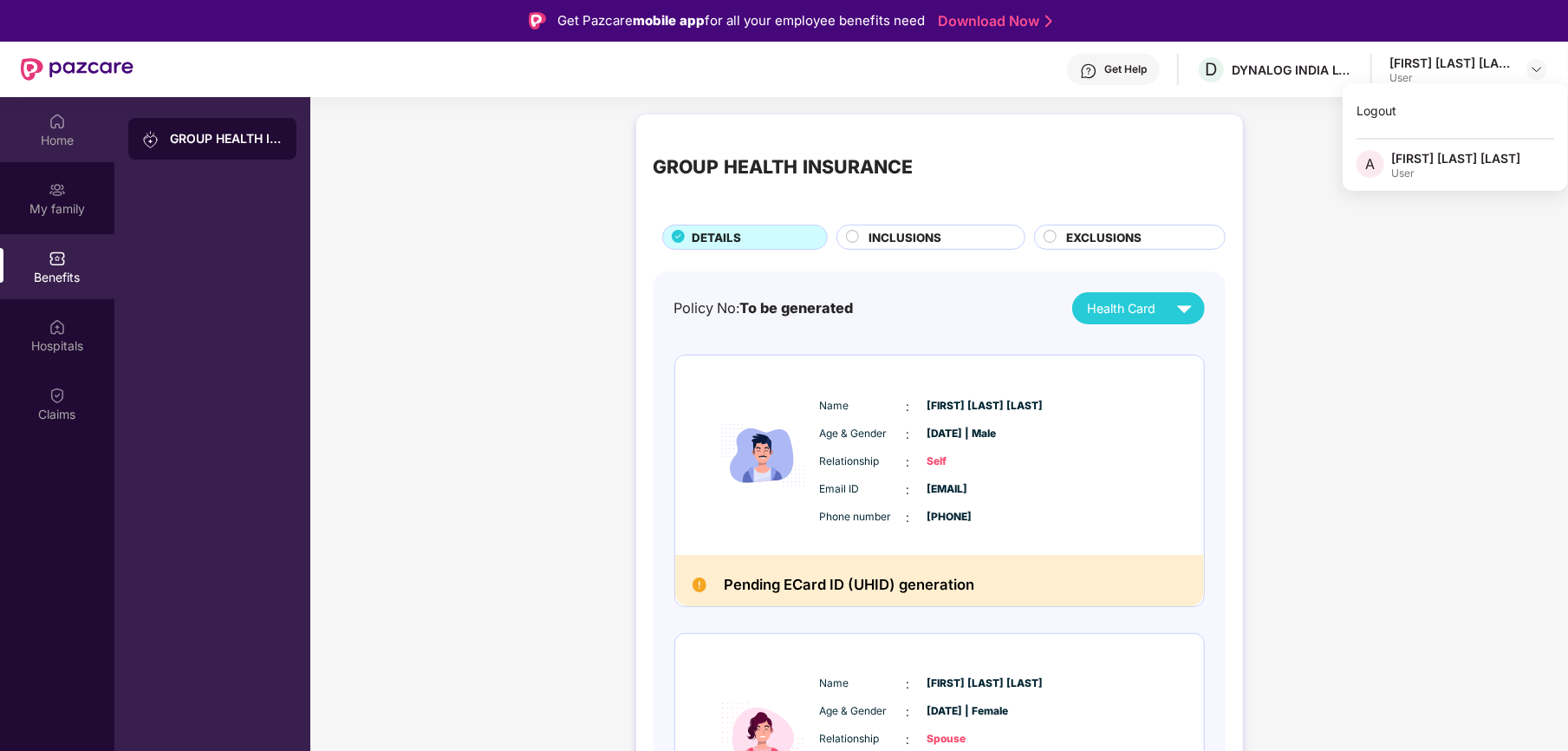 click on "Home" at bounding box center (57, 129) 